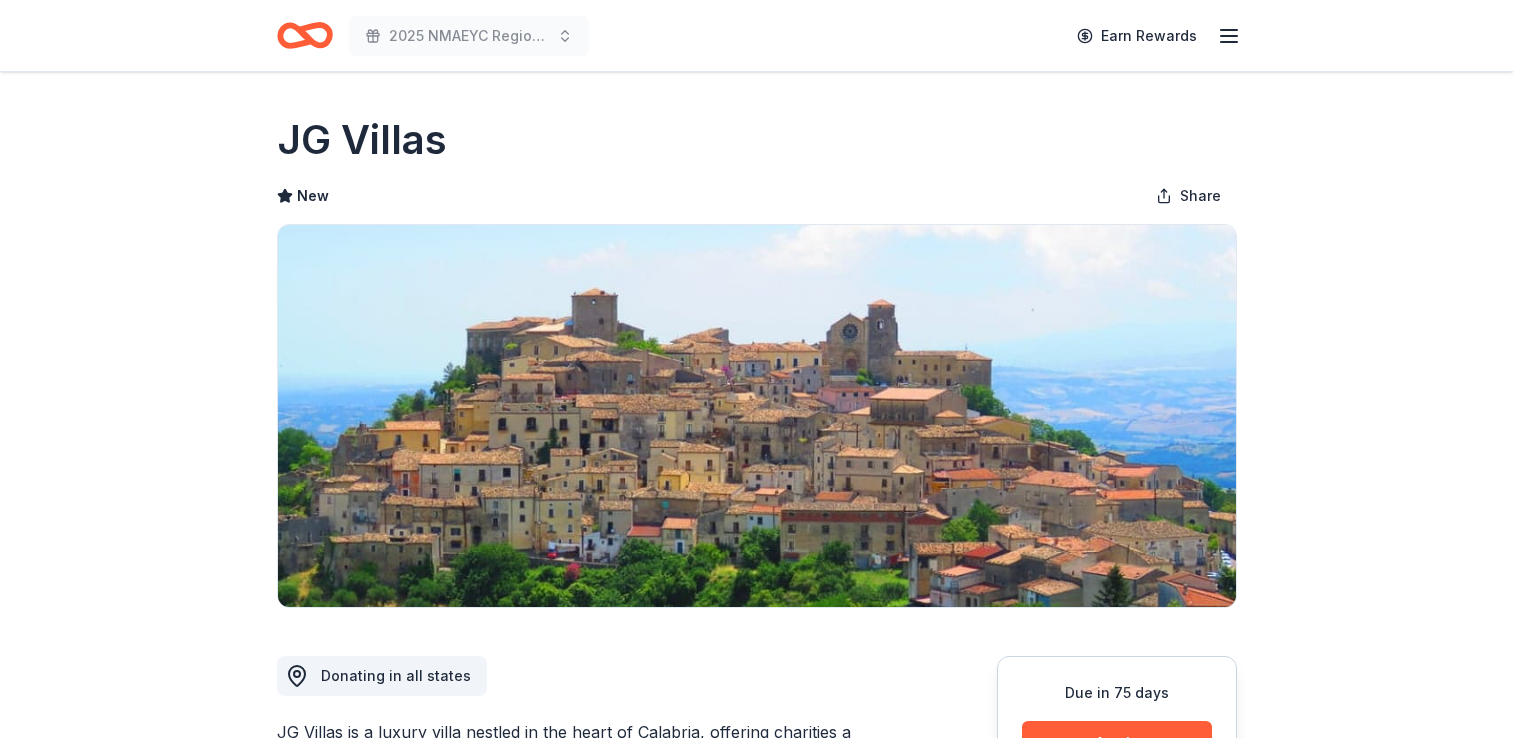 scroll, scrollTop: 0, scrollLeft: 0, axis: both 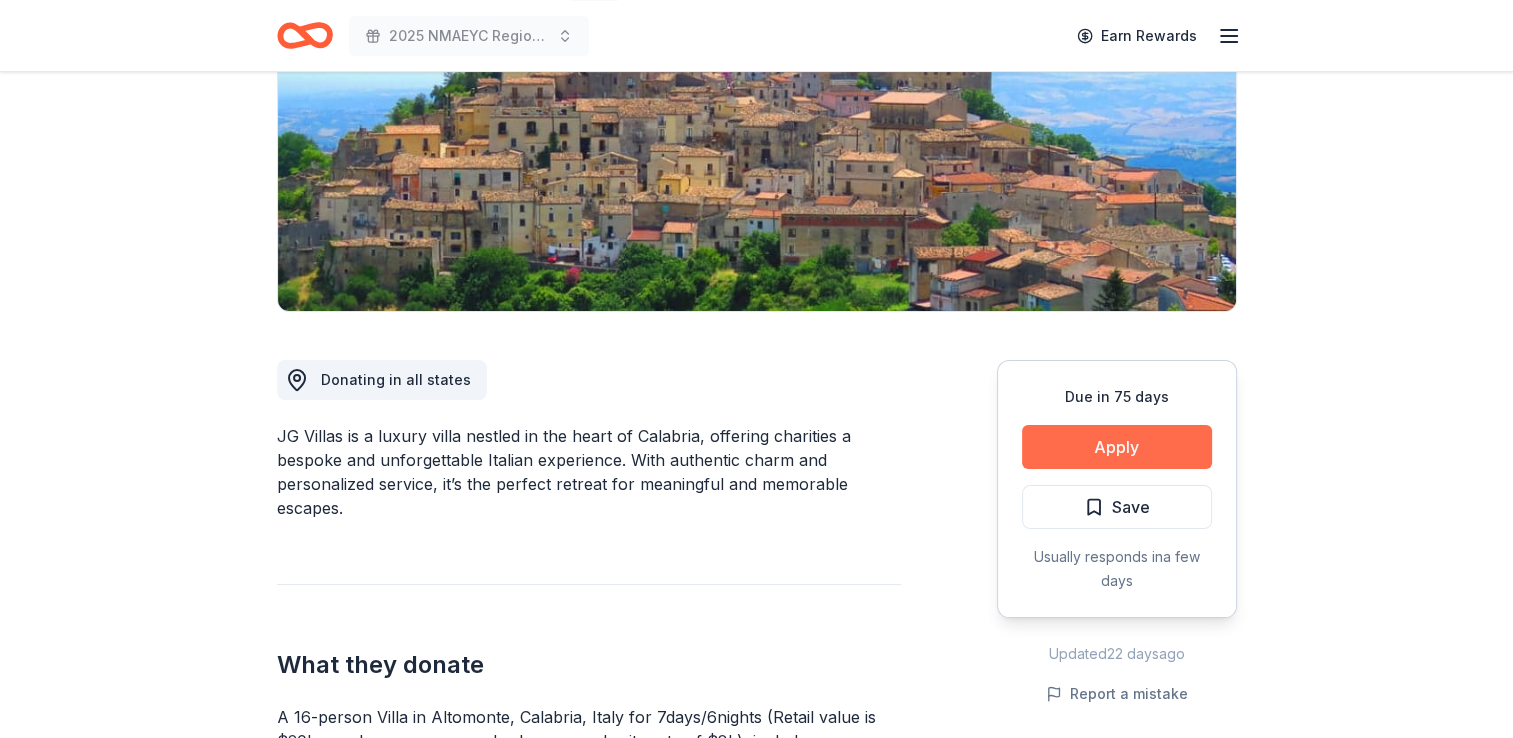 click on "Apply" at bounding box center (1117, 447) 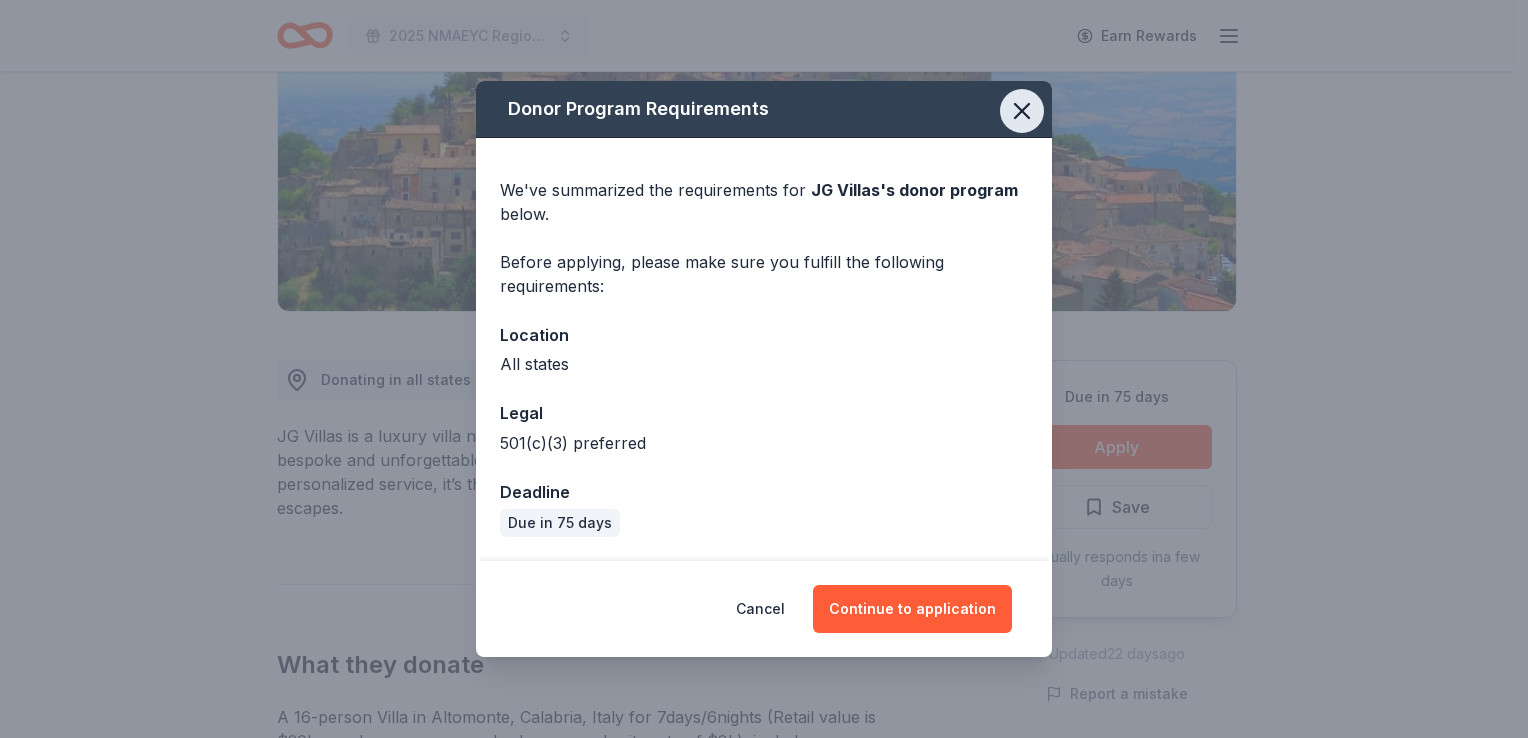 click 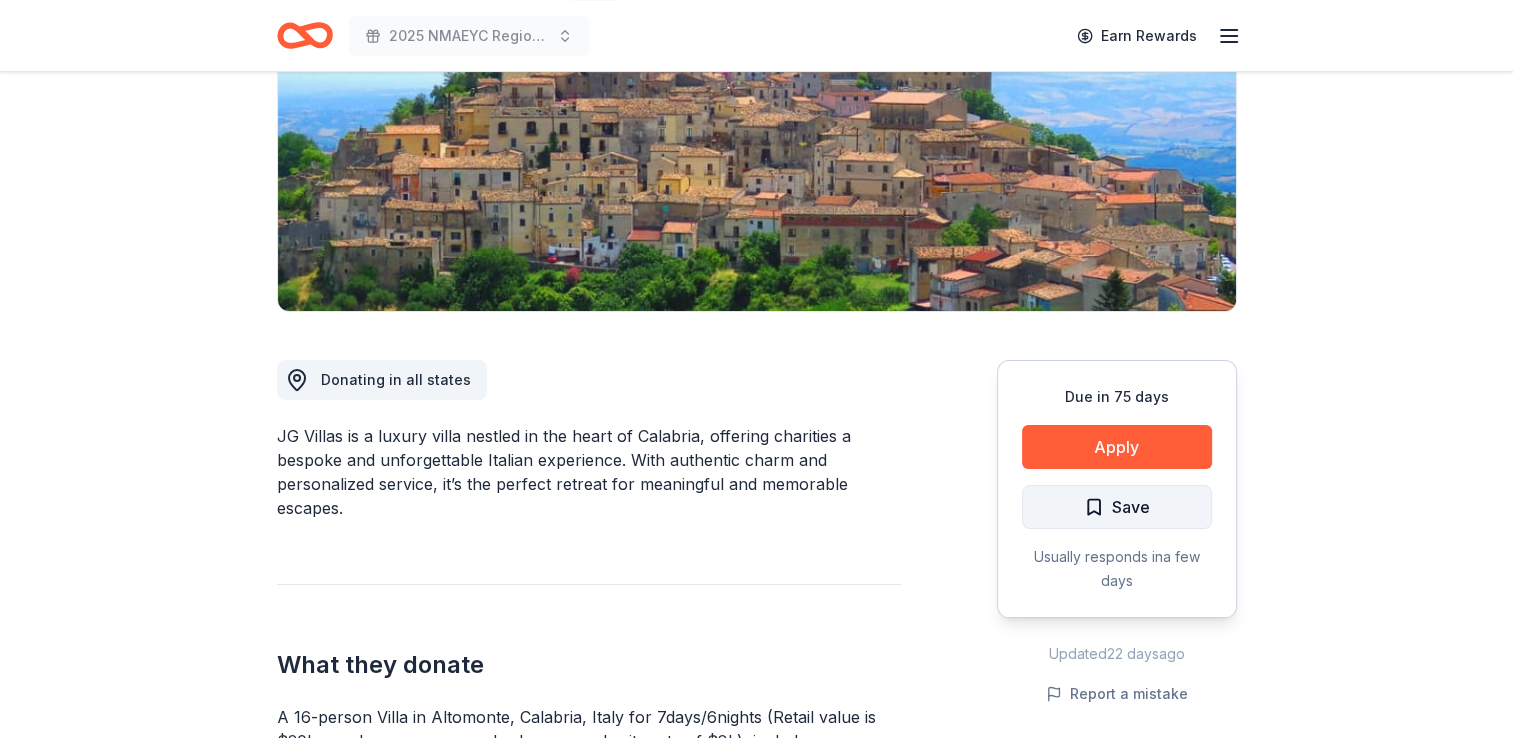 click on "Save" at bounding box center (1131, 507) 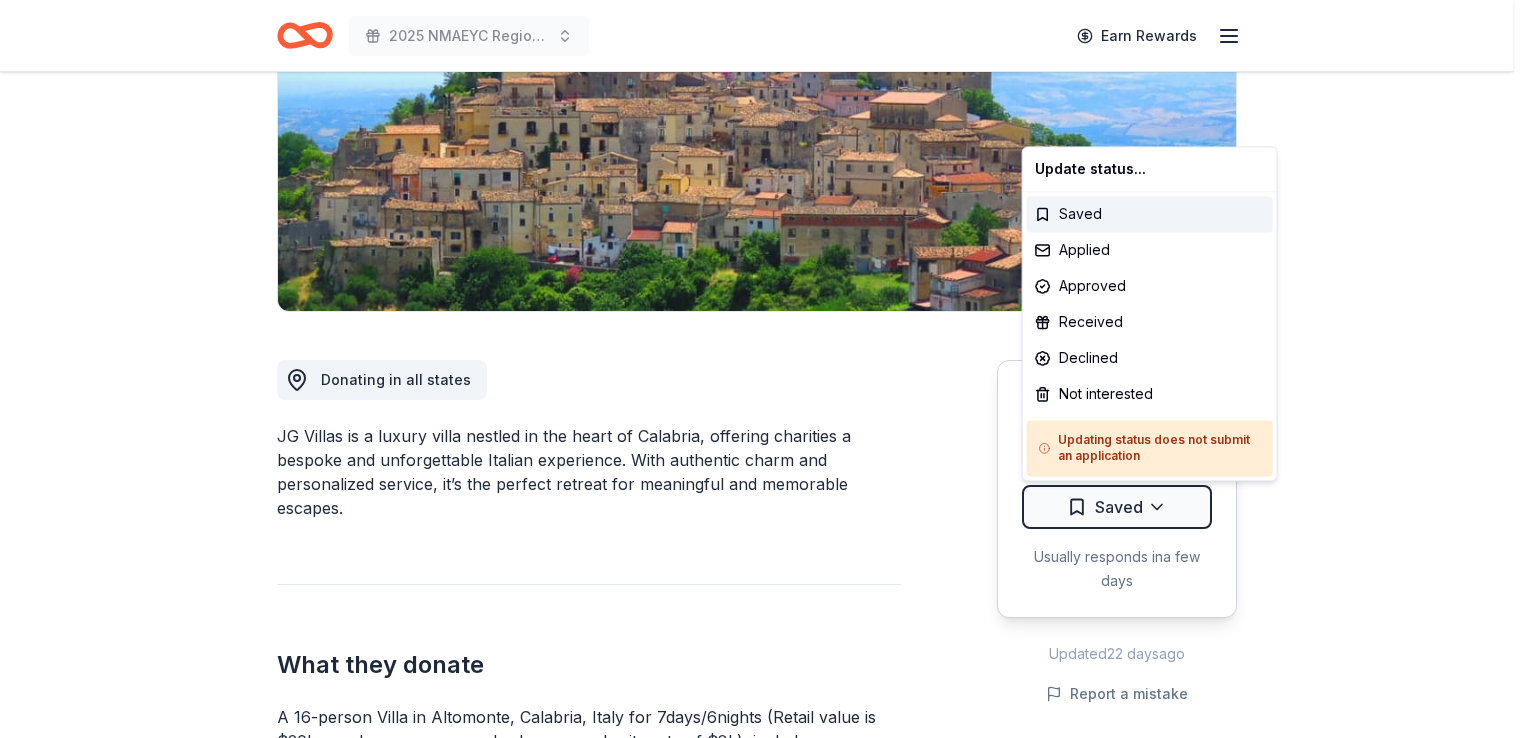 click on "[DATE] NMAEYC Regional Conference Earn Rewards Due in [DAYS] Share JG Villas New Share Donating in all states JG Villas is a luxury villa nestled in the heart of Calabria, offering charities a bespoke and unforgettable Italian experience. With authentic charm and personalized service, it’s the perfect retreat for meaningful and memorable escapes. What they donate A [NUMBER]-person Villa in [CITY], Calabria, Italy for [DAYS]/[NIGHTS] (Retail value is [$VALUE]; you keep any proceeds above our charity rate of [$VALUE]), includes an epicurean breakfast prepared daily by a local chef, free all-inclusive access to the wine cellar, a privately guided walking tour of the town of [CITY], a private cooking class featuring world-famous Southern Italian cuisine Auction & raffle Donation is small & easy to send to guests Who they donate to Preferred 501(c)(3) preferred We 're collecting data on approval rate ; check back soon. We 're collecting data on donation value ; check back soon. Due in [DAYS] Apply Saved a few days [NUMBER]" at bounding box center (764, 73) 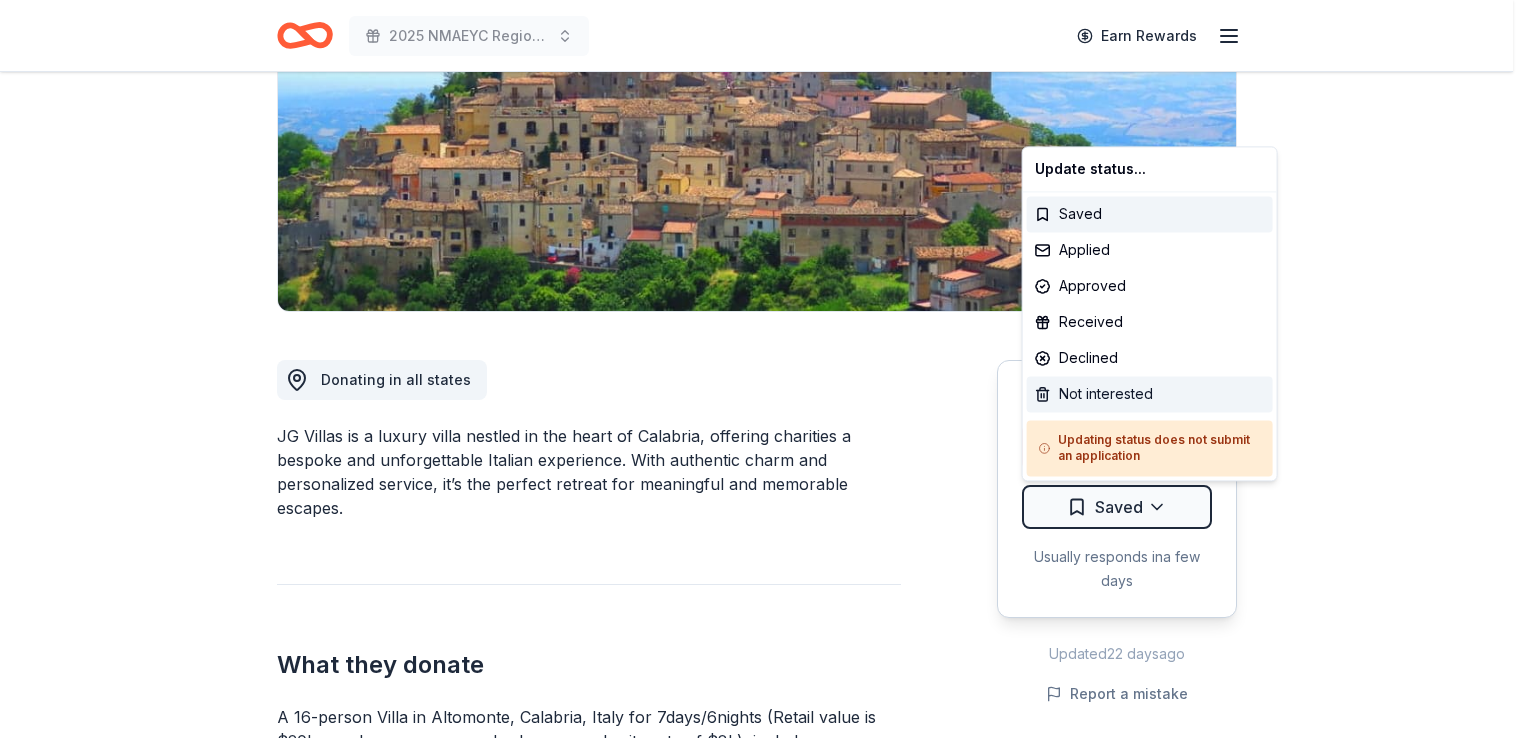 click on "Not interested" at bounding box center [1150, 394] 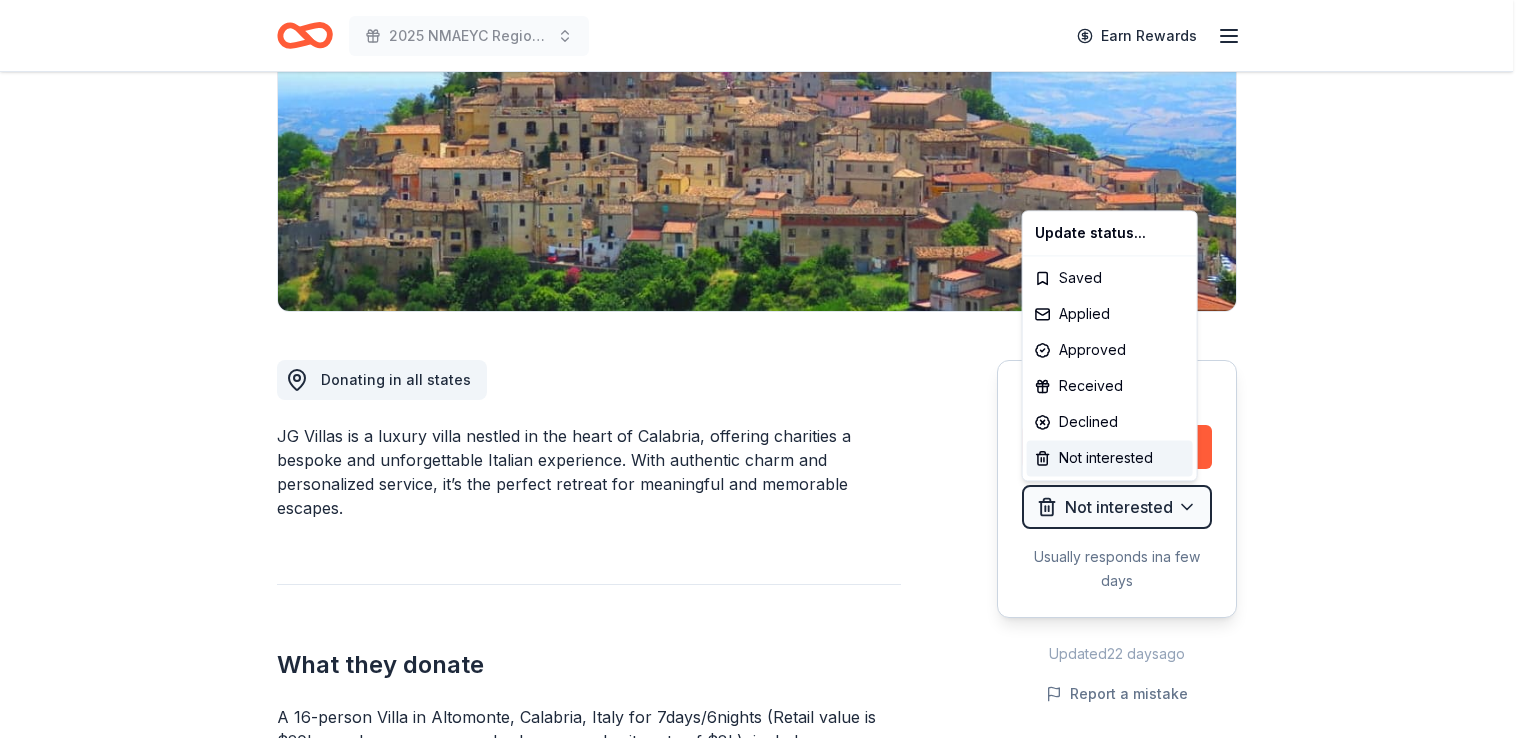 click on "2025 NMAEYC Regional Conference Earn Rewards Due in 75 days Share JG Villas New Share Donating in all states JG Villas is a luxury villa nestled in the heart of Calabria, offering charities a bespoke and unforgettable Italian experience. With authentic charm and personalized service, it’s the perfect retreat for meaningful and memorable escapes. What they donate A 16-person Villa in Altomonte, Calabria, Italy for 7days/6nights (Retail value is $20k; you keep any proceeds above our charity rate of $8k), includes an epicurean breakfast prepared daily by a local chef, free all-inclusive access to the wine cellar, a privately guided walking tour of the town of Altomonte, a private cooking class featuring world-famous Southern Italian cuisine Auction & raffle Donation is small & easy to send to guests Who they donate to  Preferred 501(c)(3) preferred We ' re collecting data on   approval rate ; check back soon. We ' re collecting data on   donation value ; check back soon. Due in 75 days Apply Not interested New" at bounding box center [764, 73] 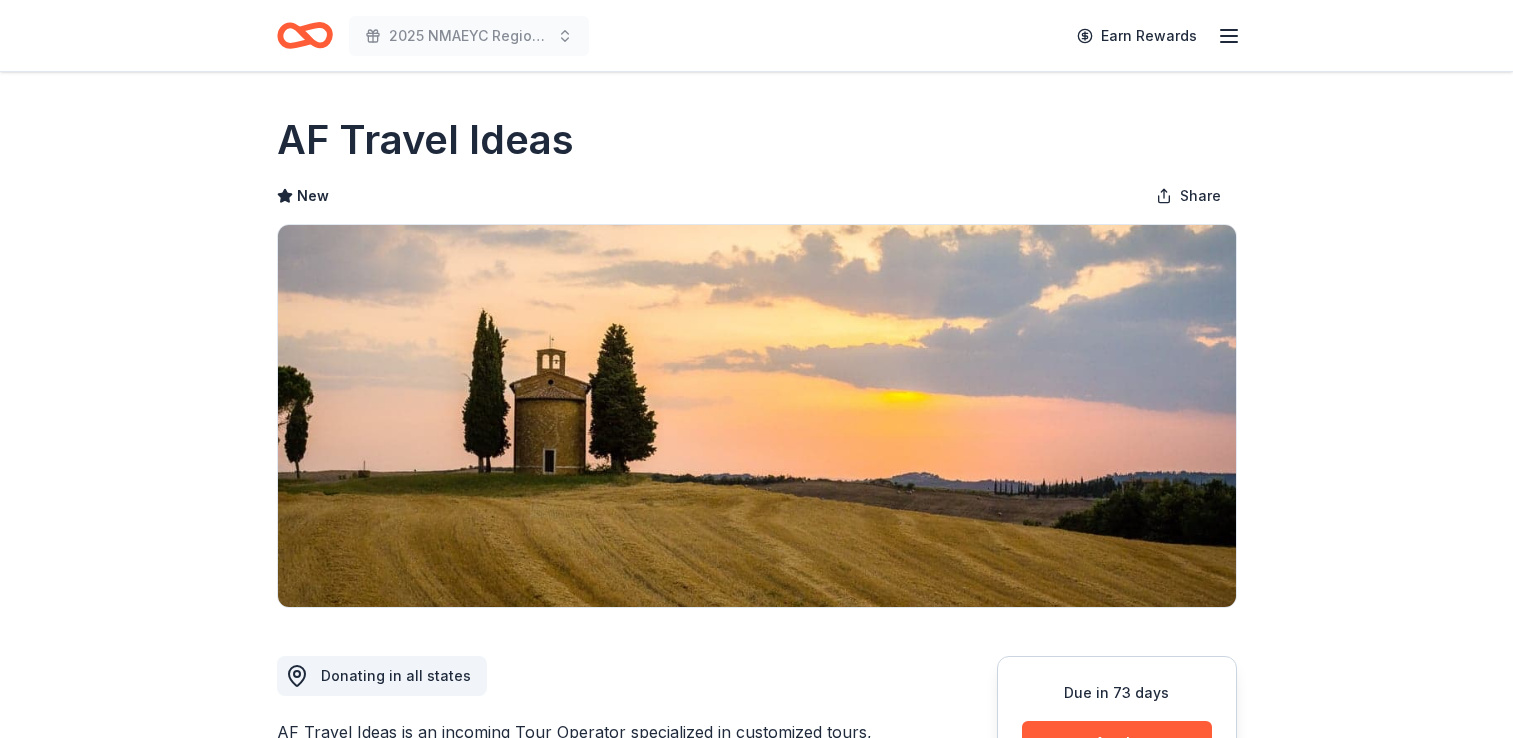 scroll, scrollTop: 0, scrollLeft: 0, axis: both 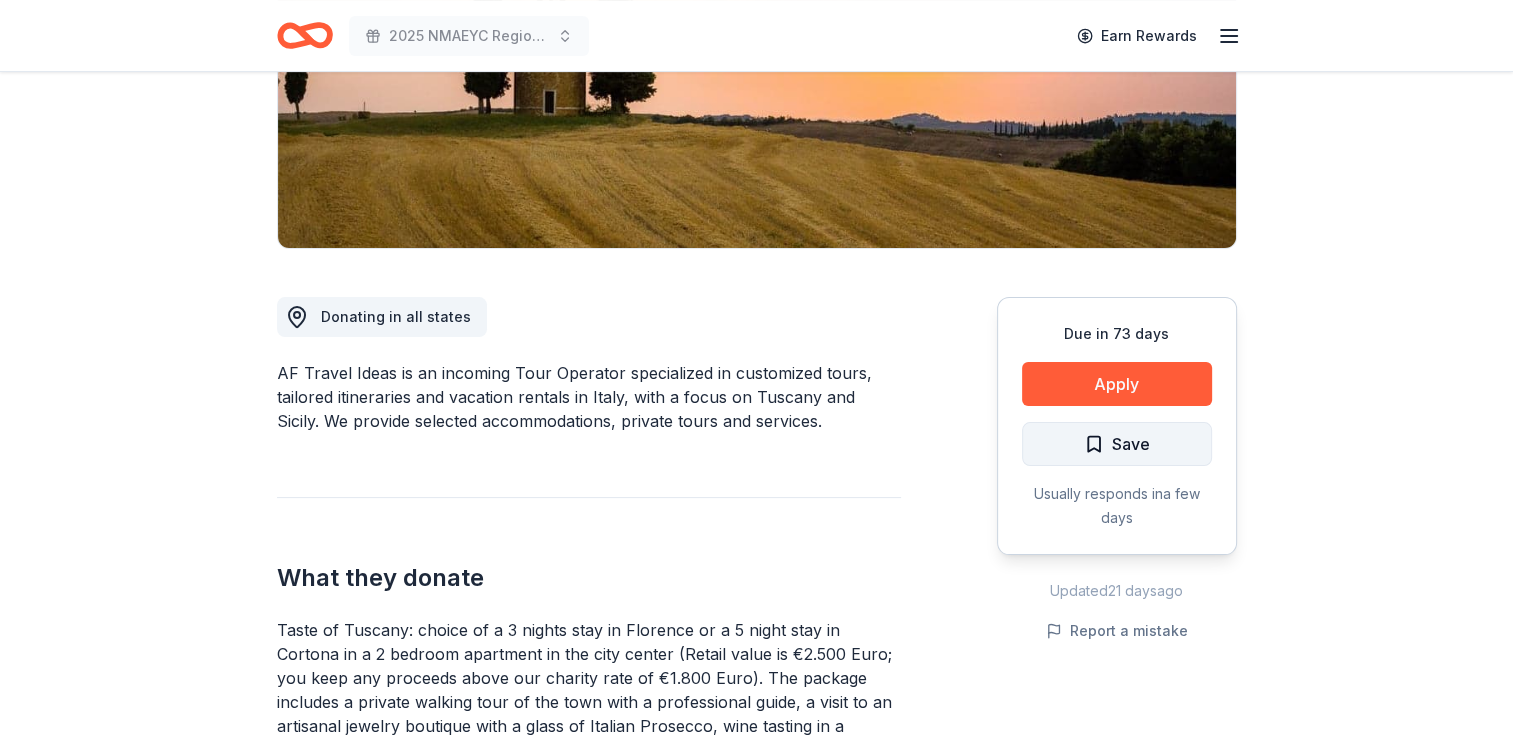 click on "Save" at bounding box center (1131, 444) 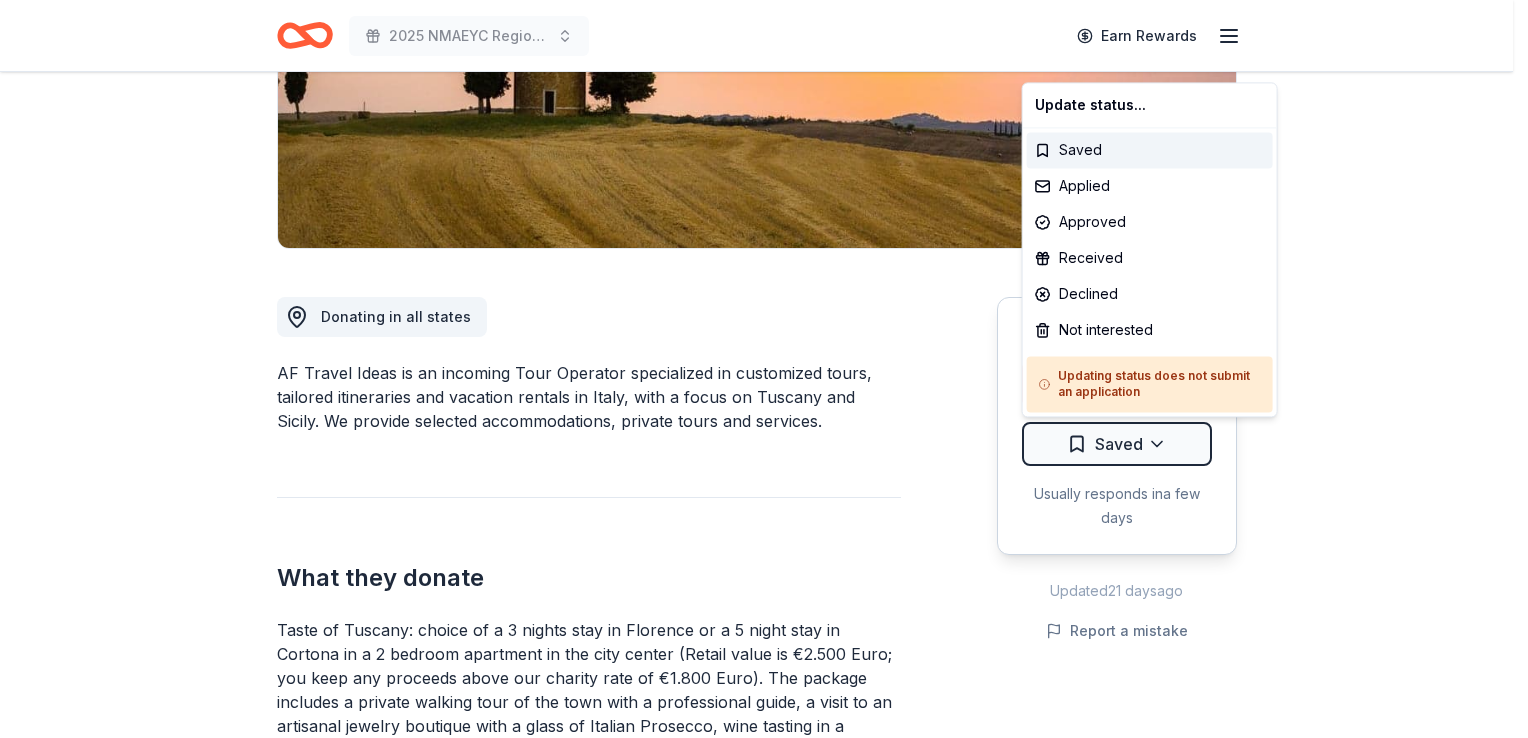 click on "2025 NMAEYC Regional Conference Earn Rewards Due in 73 days Share AF Travel Ideas New Share Donating in all states AF Travel Ideas is an incoming Tour Operator specialized in customized tours, tailored itineraries and vacation rentals in Italy, with a focus on Tuscany and Sicily. We provide selected accommodations, private tours and services. What they donate Taste of Tuscany: choice of a 3 nights stay in Florence or a 5 night stay in Cortona in a 2 bedroom apartment in the city center (Retail value is €2.500 Euro; you keep any proceeds above our charity rate of €1.800 Euro). The package includes a private walking tour of the town with a professional guide, a visit to an artisanal jewelry boutique with a glass of Italian Prosecco, wine tasting in a traditional Enoteca with local wines, pre-arrival and in-house local English speaking concierge and booking services, and all consumption fees (A/C, heating, etc). Upgrade and a la carte extras available on request. Auction & raffle Who they donate to We '   We" at bounding box center (764, 10) 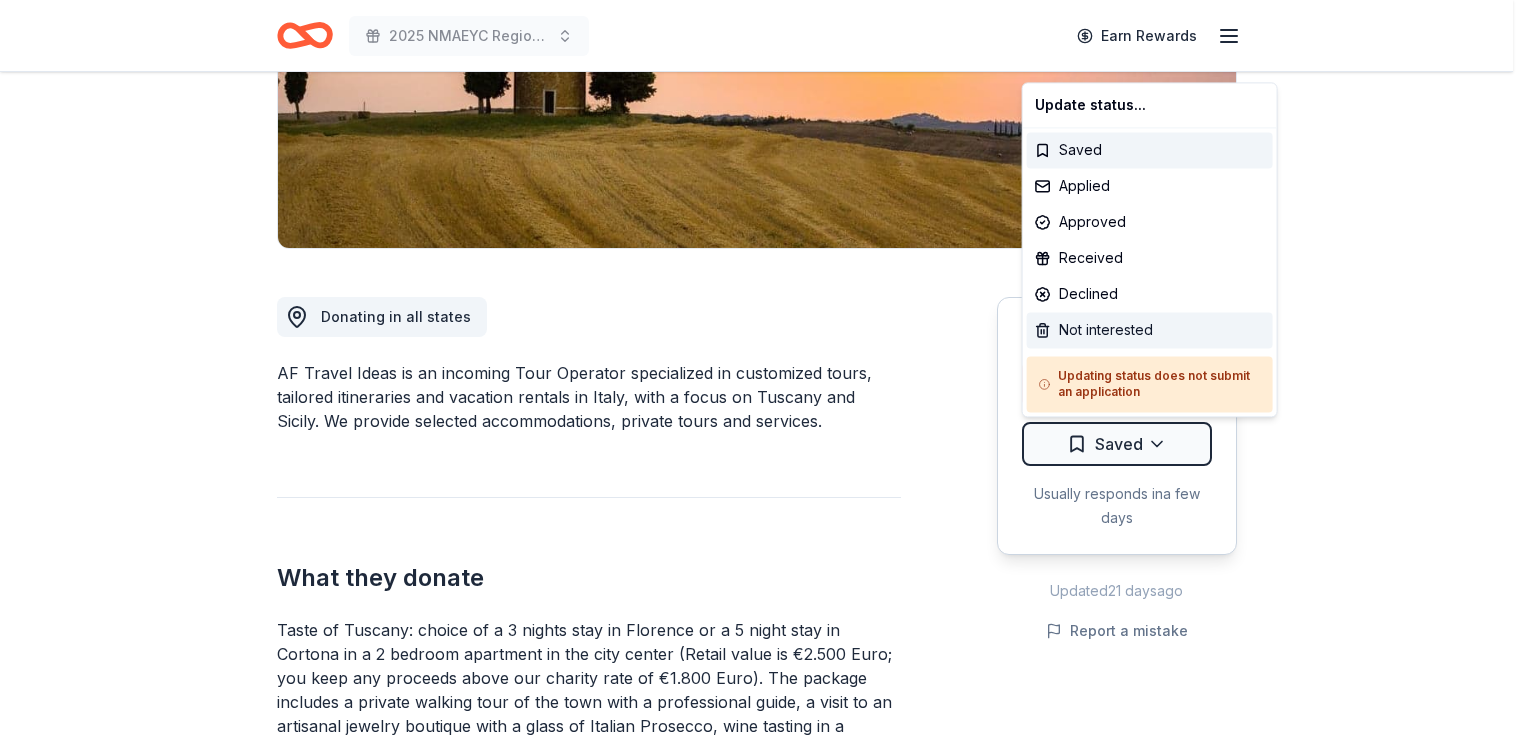 click on "Not interested" at bounding box center [1150, 330] 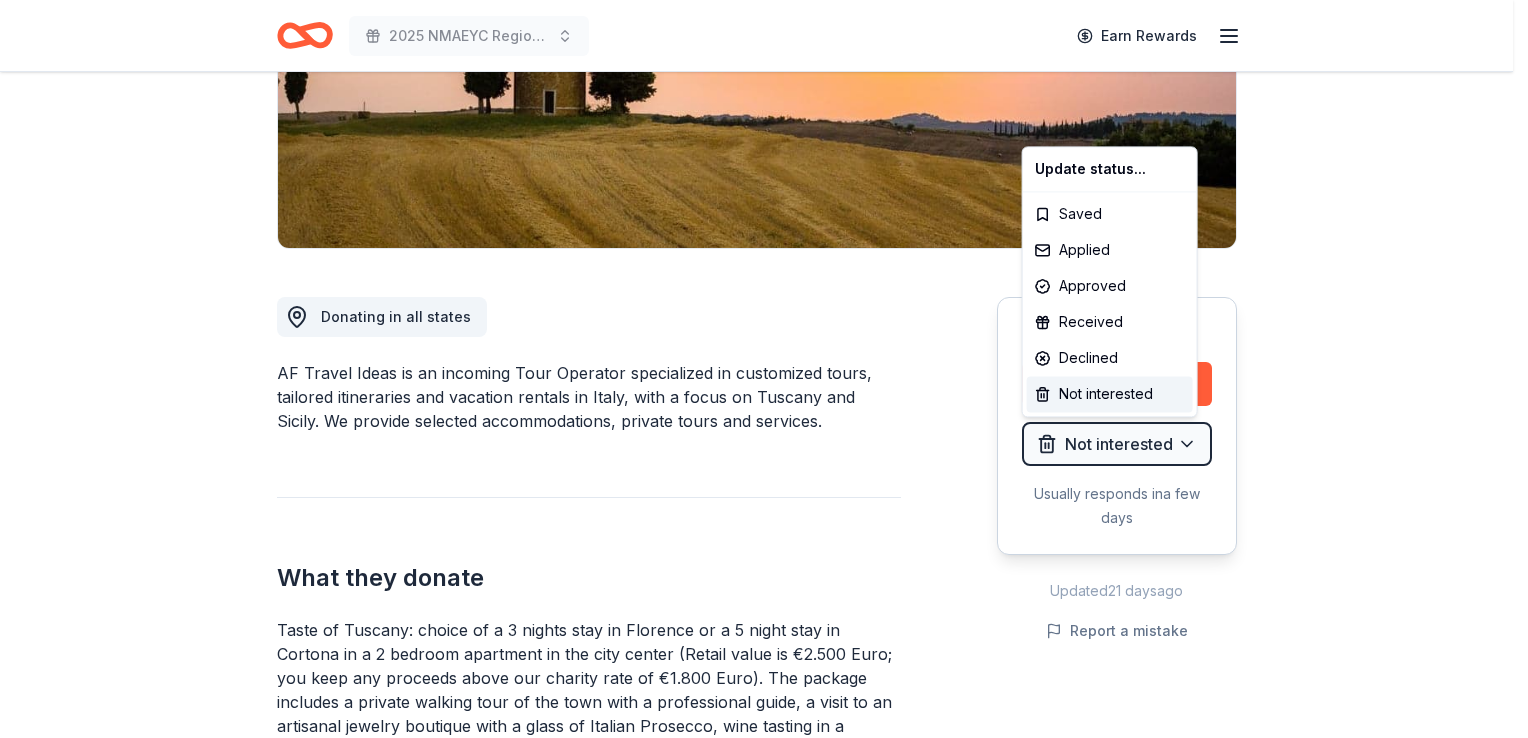 click on "2025 NMAEYC Regional Conference Earn Rewards Due in 73 days Share AF Travel Ideas New Share Donating in all states AF Travel Ideas is an incoming Tour Operator specialized in customized tours, tailored itineraries and vacation rentals in Italy, with a focus on Tuscany and Sicily. We provide selected accommodations, private tours and services. What they donate Taste of Tuscany: choice of a 3 nights stay in Florence or a 5 night stay in Cortona in a 2 bedroom apartment in the city center (Retail value is €2.500 Euro; you keep any proceeds above our charity rate of €1.800 Euro). The package includes a private walking tour of the town with a professional guide, a visit to an artisanal jewelry boutique with a glass of Italian Prosecco, wine tasting in a traditional Enoteca with local wines, pre-arrival and in-house local English speaking concierge and booking services, and all consumption fees (A/C, heating, etc). Upgrade and a la carte extras available on request. Auction & raffle Who they donate to We '   We" at bounding box center (764, 10) 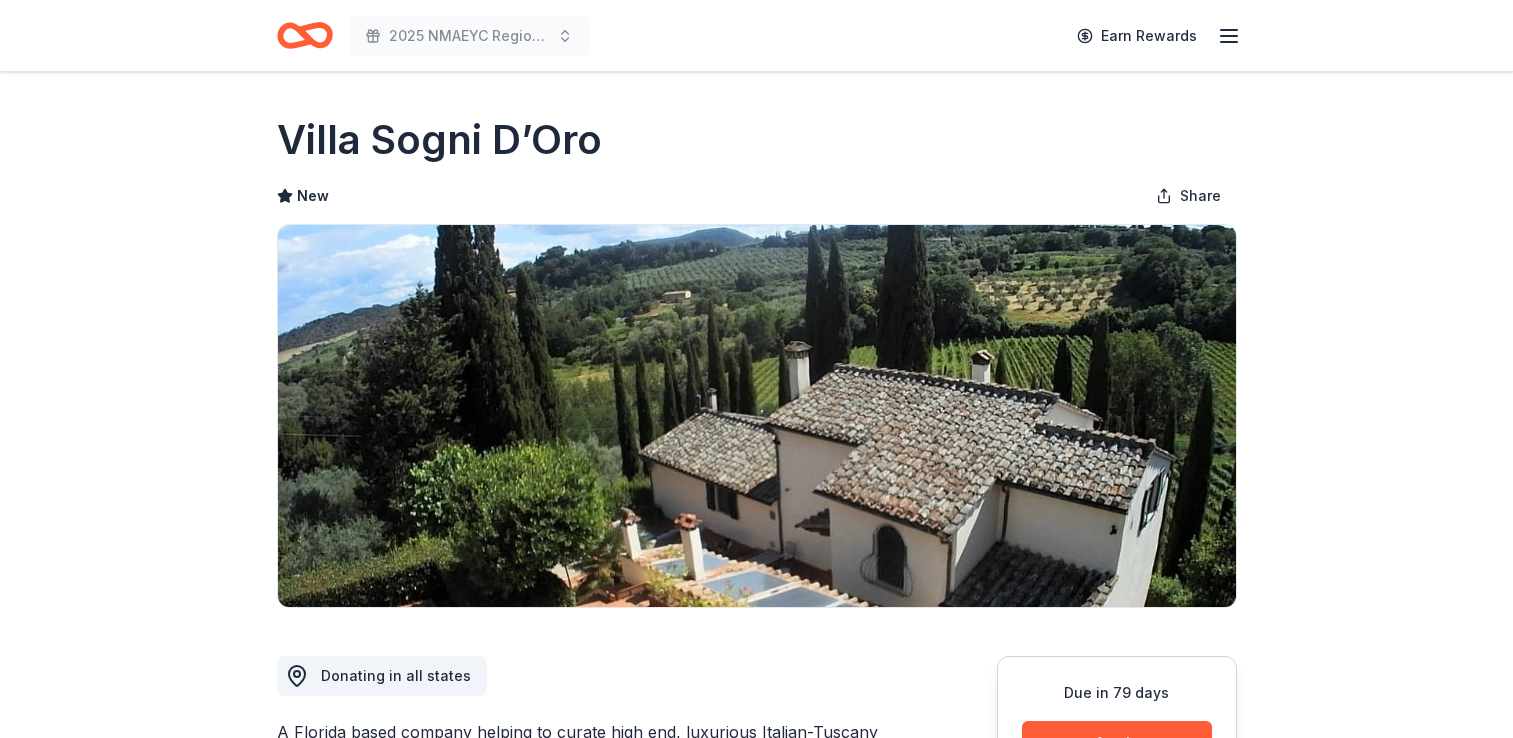 scroll, scrollTop: 0, scrollLeft: 0, axis: both 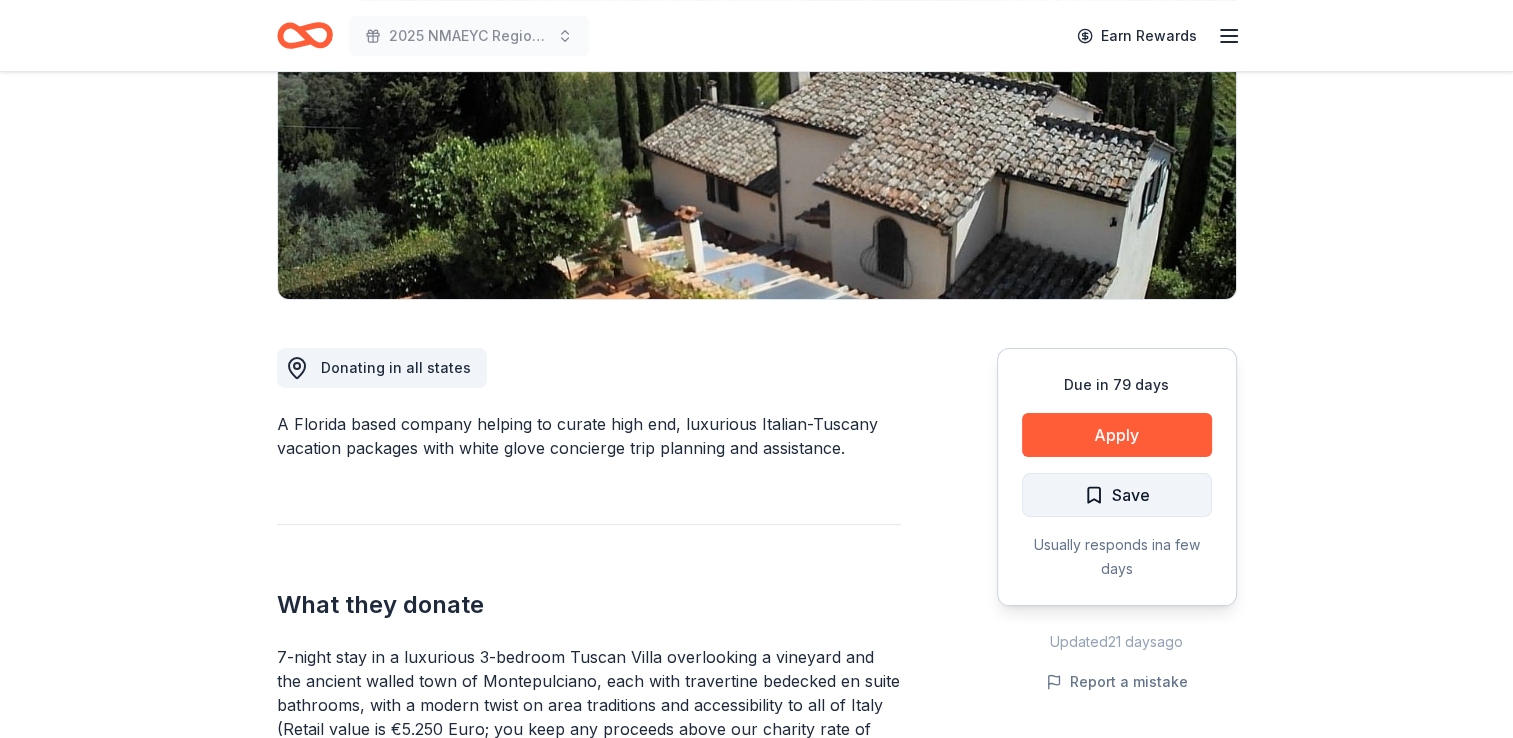 click on "Save" at bounding box center (1117, 495) 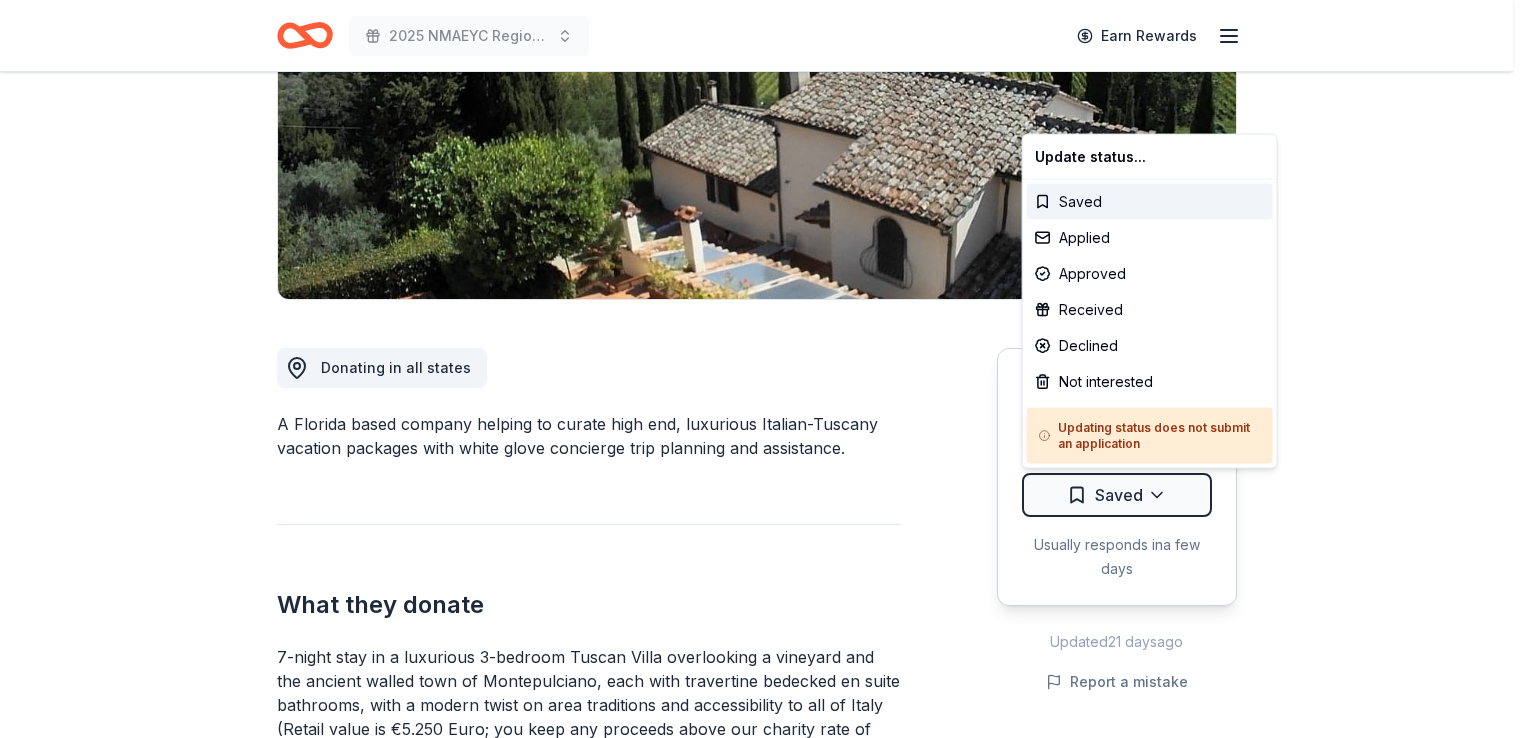 click on "2025 NMAEYC Regional Conference Earn Rewards Due in 79 days Share Villa Sogni D’Oro New Share Donating in all states A Florida based company helping to curate high end, luxurious Italian-Tuscany vacation packages with white glove concierge trip planning and assistance. What they donate 7-night stay in a luxurious 3-bedroom Tuscan Villa overlooking a vineyard and the ancient walled town of Montepulciano, each with travertine bedecked en suite bathrooms, with a modern twist on area traditions and accessibility to all of Italy (Retail value is €5.250 Euro; you keep any proceeds above our charity rate of €3.500 Euro) Auction & raffle Donation is small & easy to send to guests Who they donate to  Preferred 501(c)(3) preferred  Ineligible No hate groups and no extremists We ' re collecting data on   approval rate ; check back soon. We ' re collecting data on   donation value ; check back soon. Due in 79 days Apply Saved Usually responds in  a few days Updated  21 days  ago Report a mistake New Leave a review" at bounding box center [764, 61] 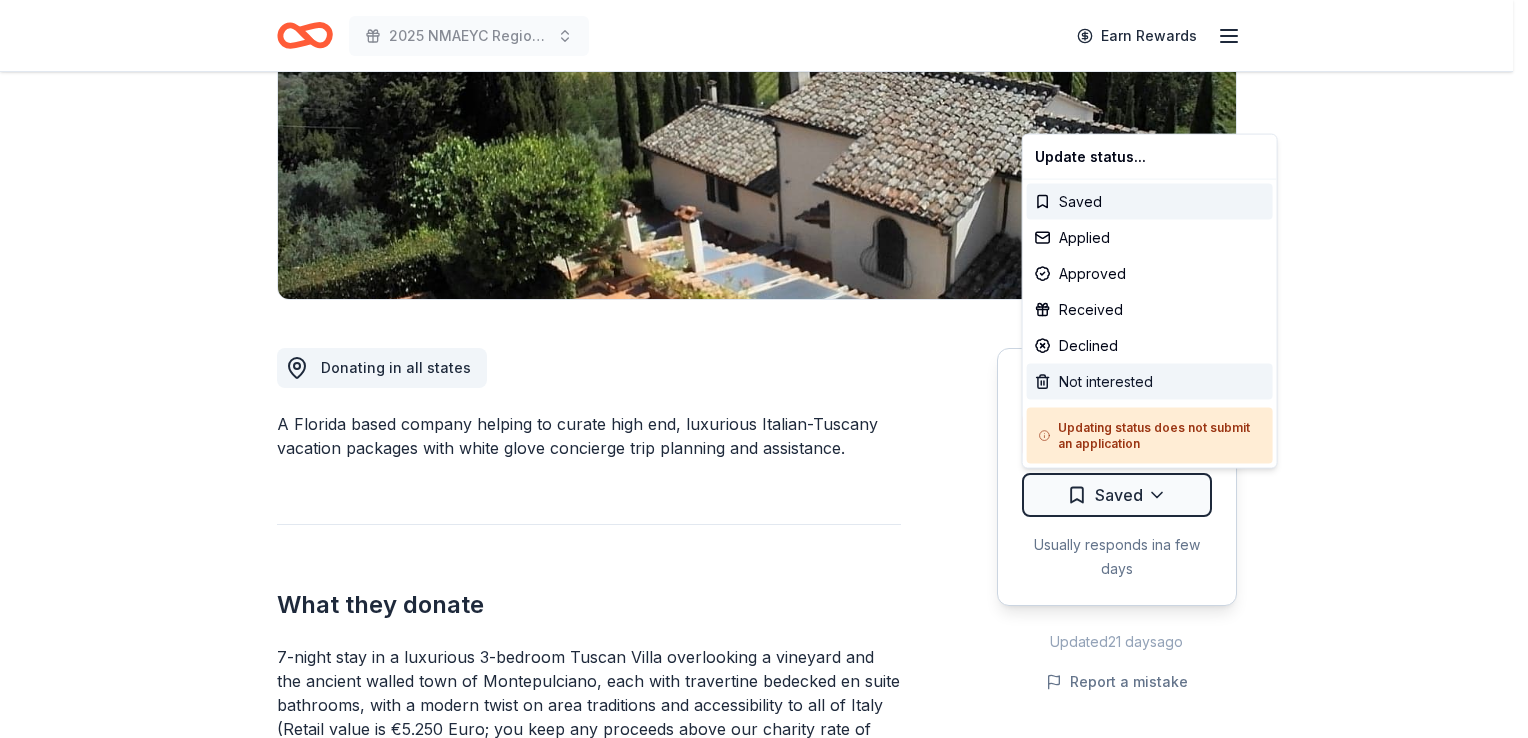 click on "Not interested" at bounding box center (1150, 382) 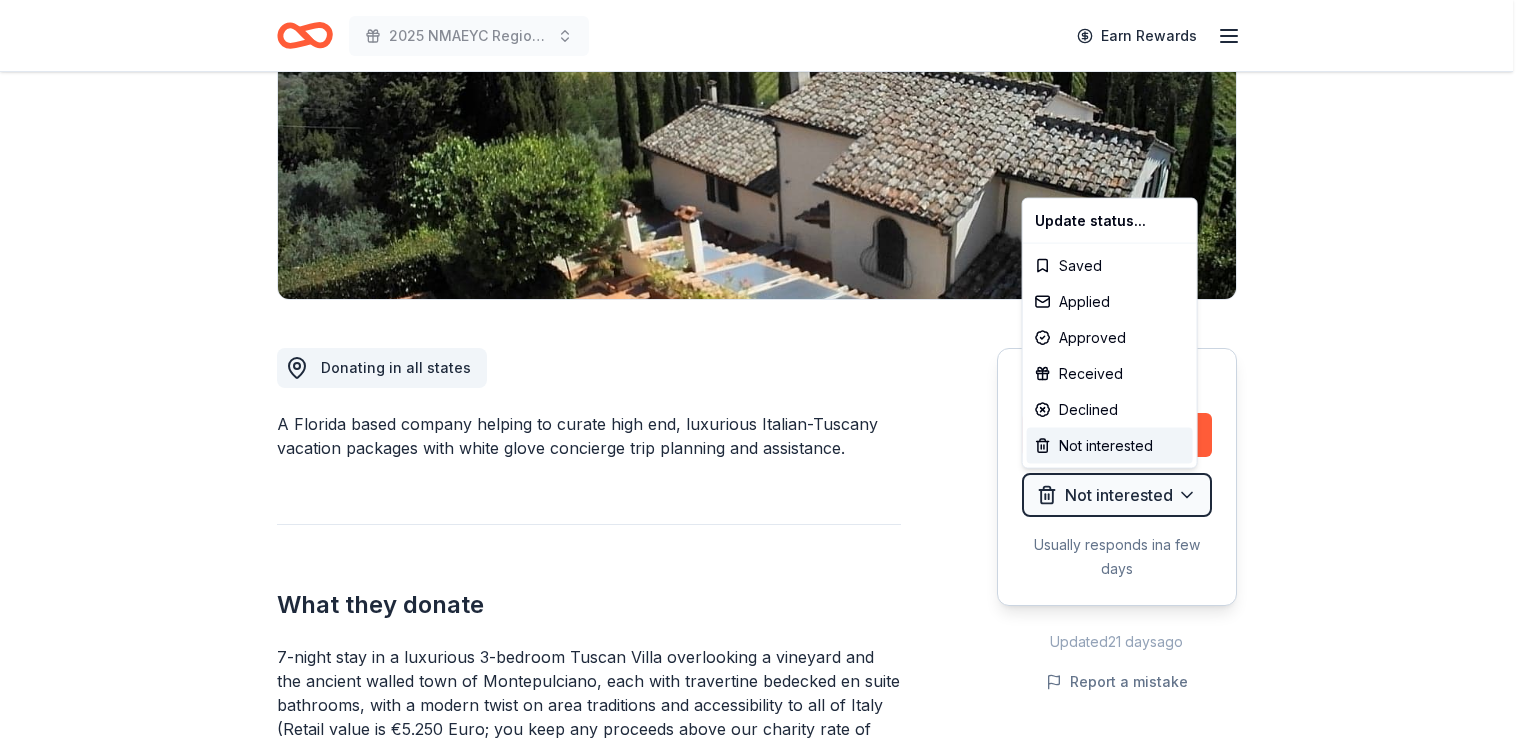 click on "2025 NMAEYC Regional Conference Earn Rewards Due in 79 days Share Villa Sogni D’Oro New Share Donating in all states A Florida based company helping to curate high end, luxurious Italian-Tuscany vacation packages with white glove concierge trip planning and assistance. What they donate 7-night stay in a luxurious 3-bedroom Tuscan Villa overlooking a vineyard and the ancient walled town of Montepulciano, each with travertine bedecked en suite bathrooms, with a modern twist on area traditions and accessibility to all of Italy (Retail value is €5.250 Euro; you keep any proceeds above our charity rate of €3.500 Euro) Auction & raffle Donation is small & easy to send to guests Who they donate to  Preferred 501(c)(3) preferred  Ineligible No hate groups and no extremists We ' re collecting data on   approval rate ; check back soon. We ' re collecting data on   donation value ; check back soon. Due in 79 days Apply Not interested Usually responds in  a few days Updated  21 days  ago Report a mistake New 1   1" at bounding box center [764, 61] 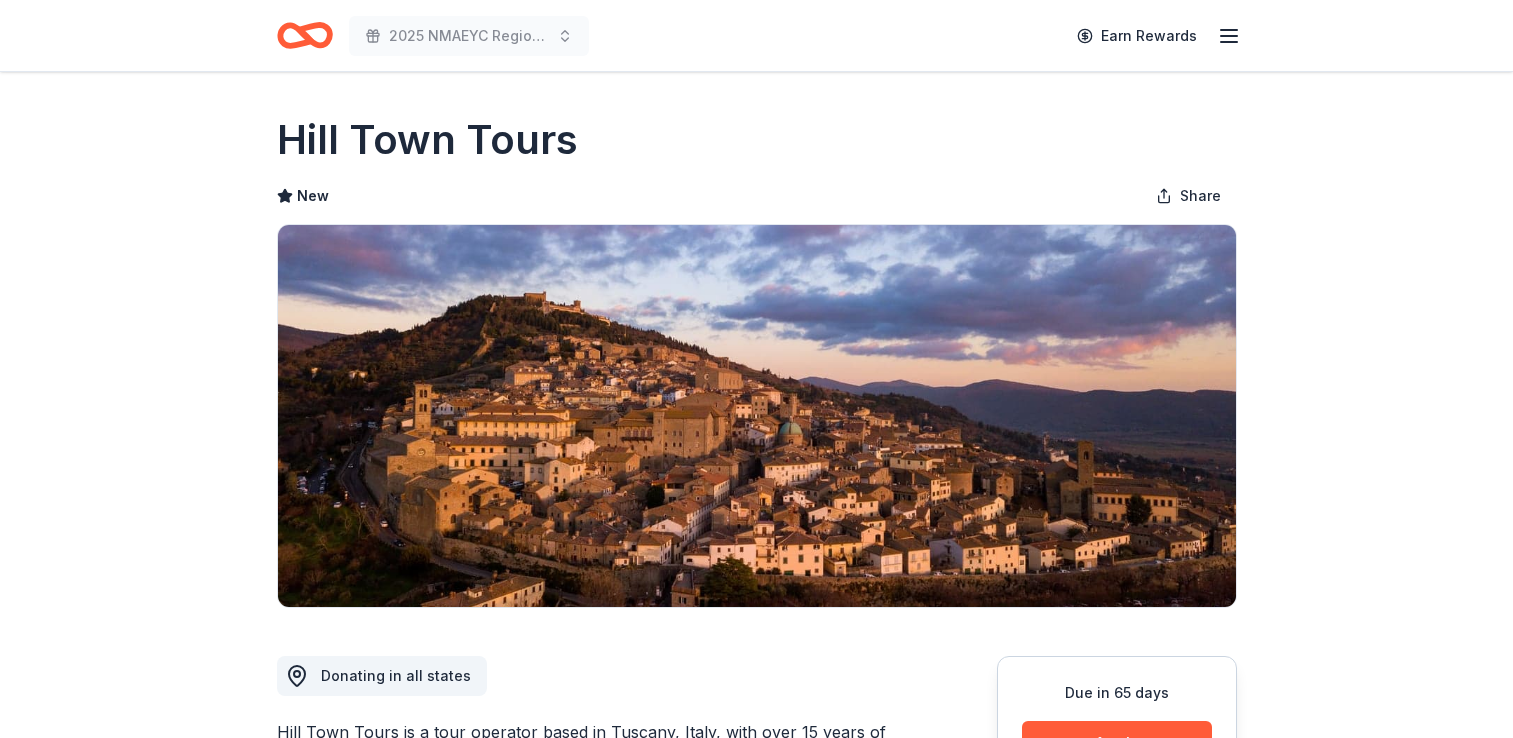 scroll, scrollTop: 0, scrollLeft: 0, axis: both 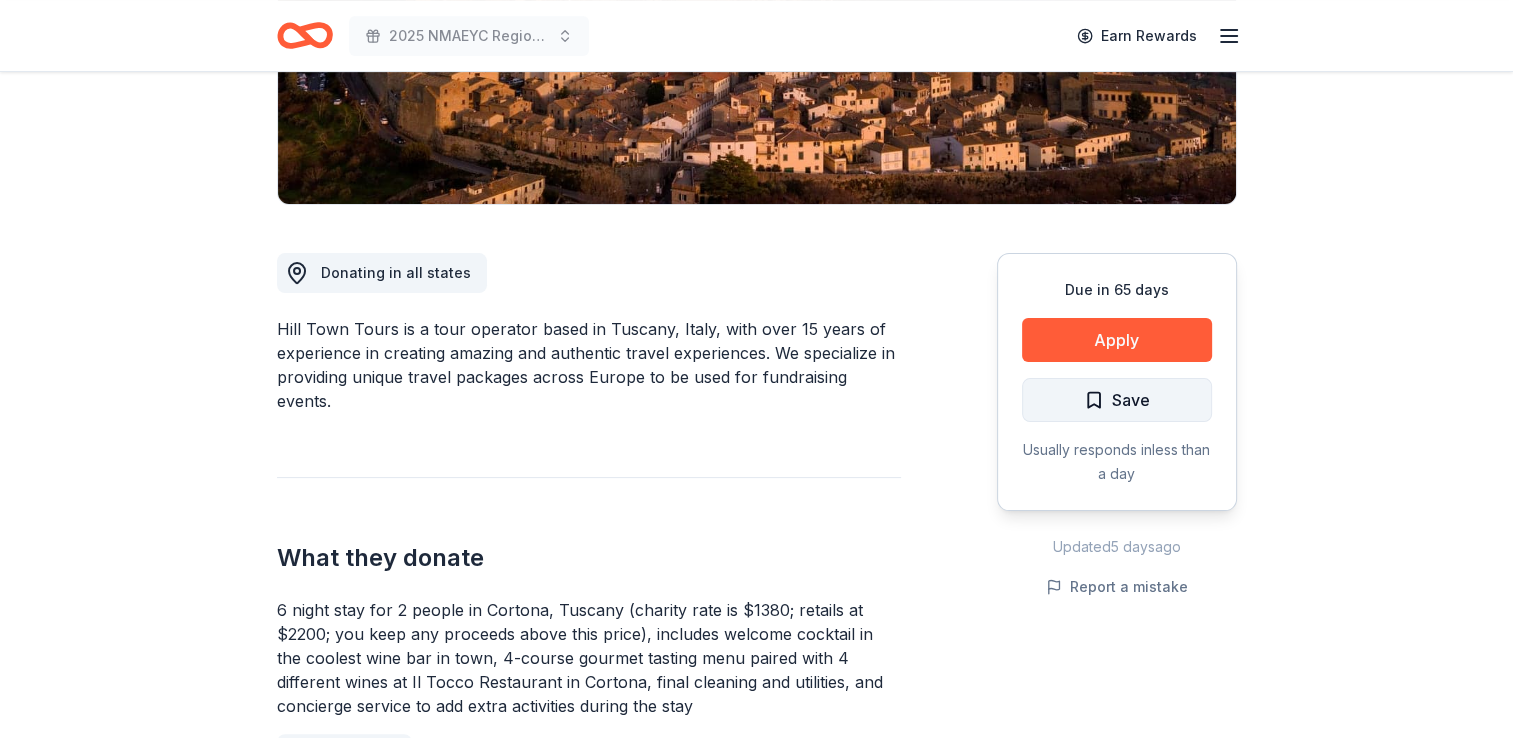 click on "Save" at bounding box center (1117, 400) 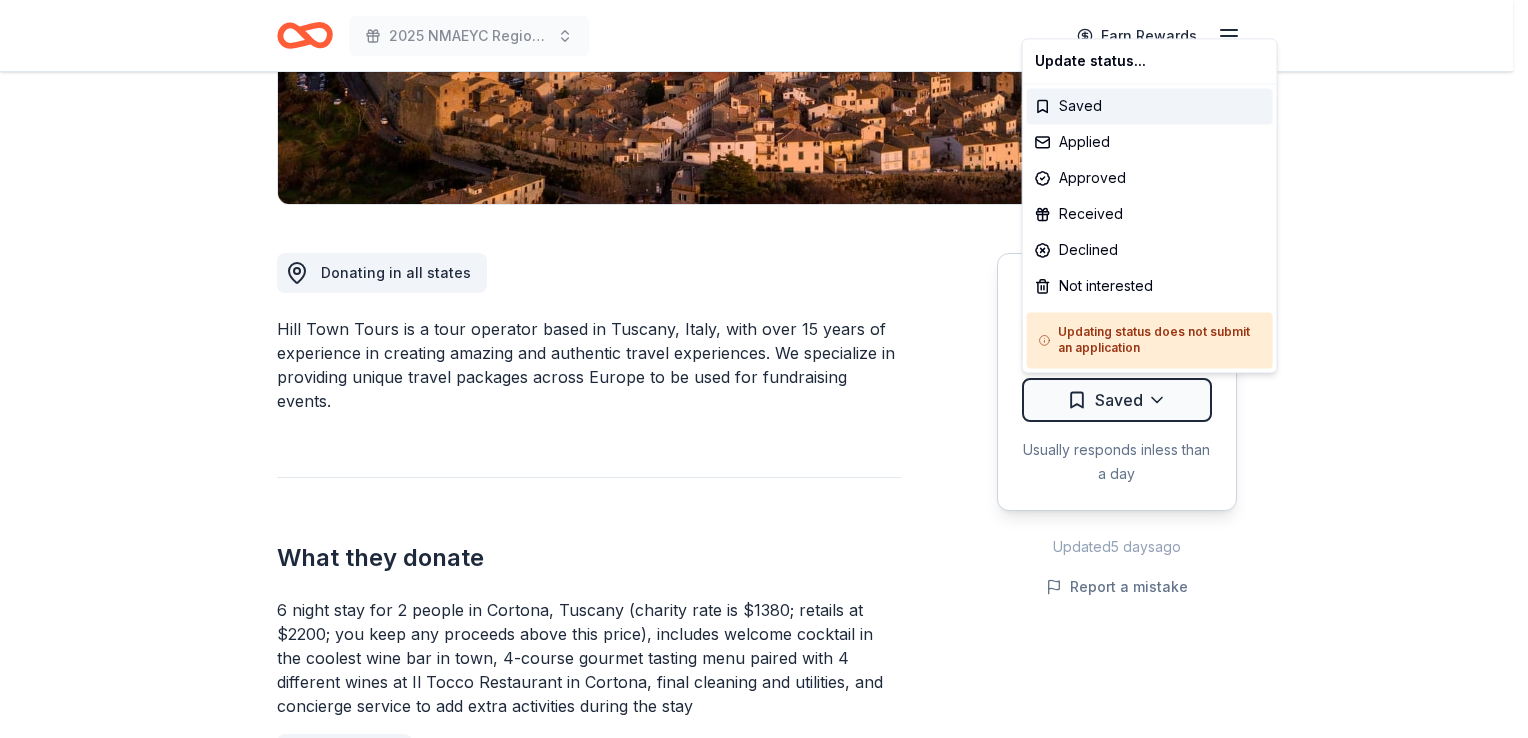 click on "2025 NMAEYC Regional Conference Earn Rewards Due in 65 days Share Hill Town Tours  New Share Donating in all states Hill Town Tours is a tour operator based in Tuscany, Italy, with over 15 years of experience in creating amazing and authentic travel experiences. We specialize in providing unique travel packages across Europe to be used for fundraising events. What they donate 6 night stay for 2 people in Cortona, Tuscany (charity rate is $1380; retails at $2200; you keep any proceeds above this price), includes welcome cocktail in the coolest wine bar in town, 4-course gourmet tasting menu paired with 4 different wines at Il Tocco Restaurant in Cortona, final cleaning and utilities, and concierge service to add extra activities during the stay Auction & raffle Donation is small & easy to send to guests Who they donate to  Preferred 501(c)(3) preferred We ' re collecting data on   approval rate ; check back soon. We ' re collecting data on   donation value ; check back soon. Due in 65 days Apply Saved Updated" at bounding box center [764, -34] 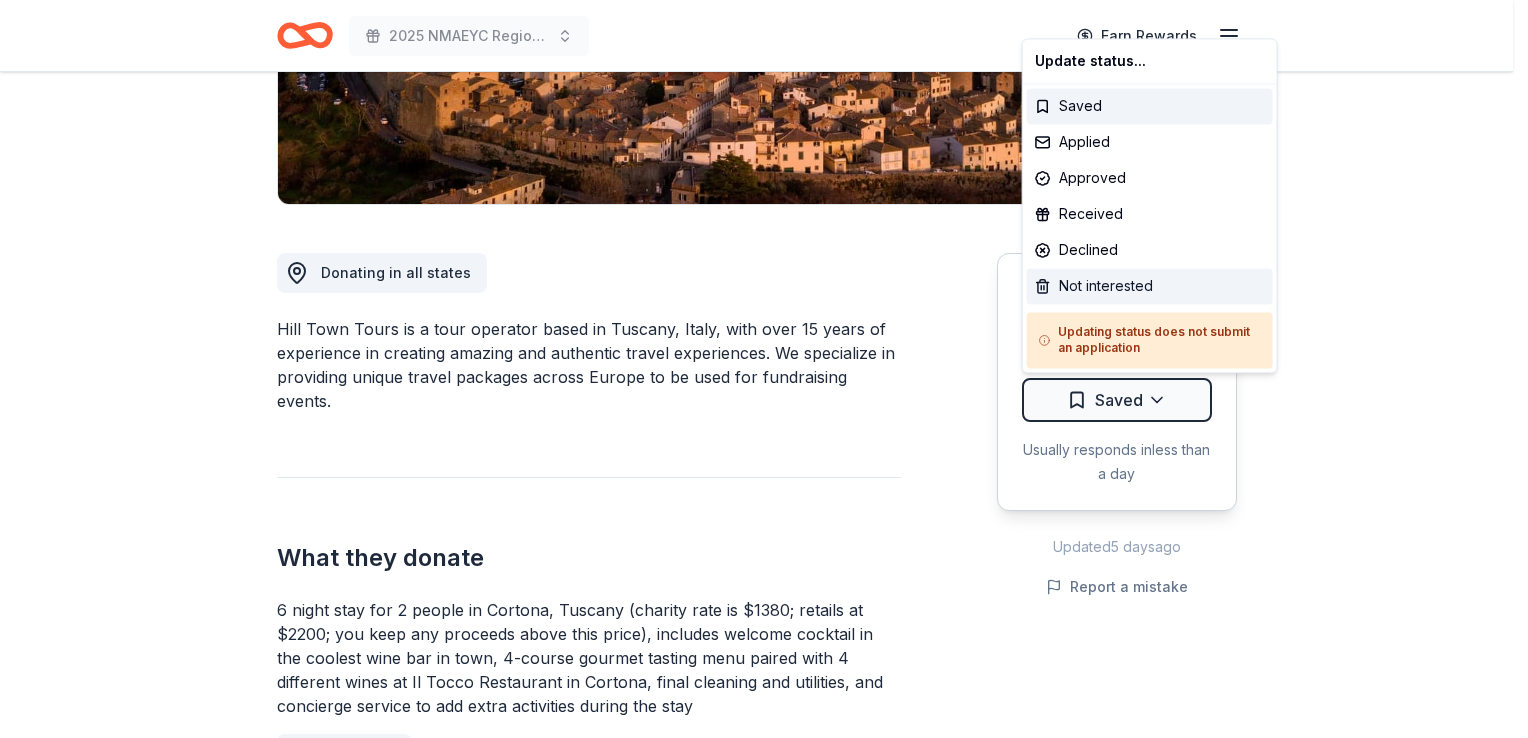 click on "Not interested" at bounding box center [1150, 286] 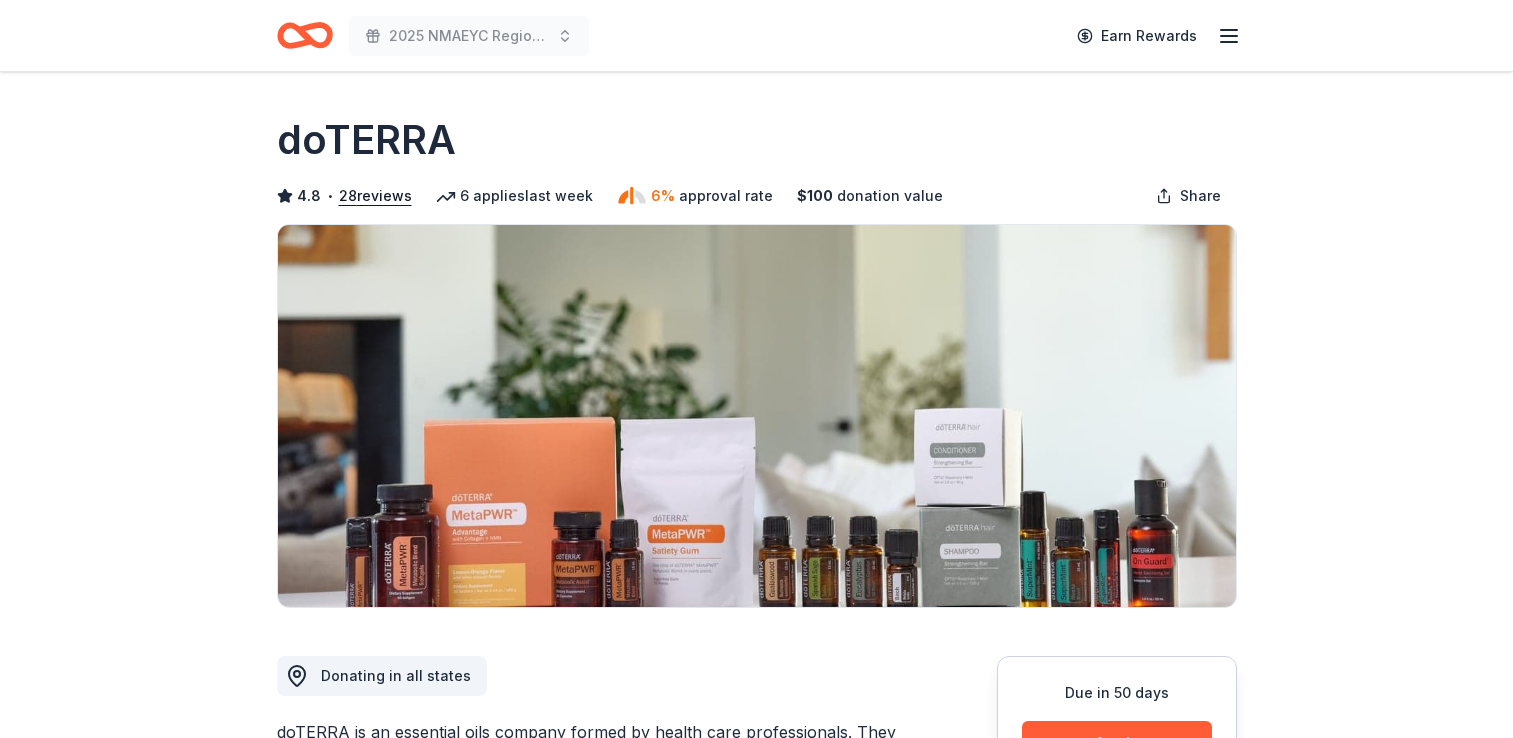 scroll, scrollTop: 0, scrollLeft: 0, axis: both 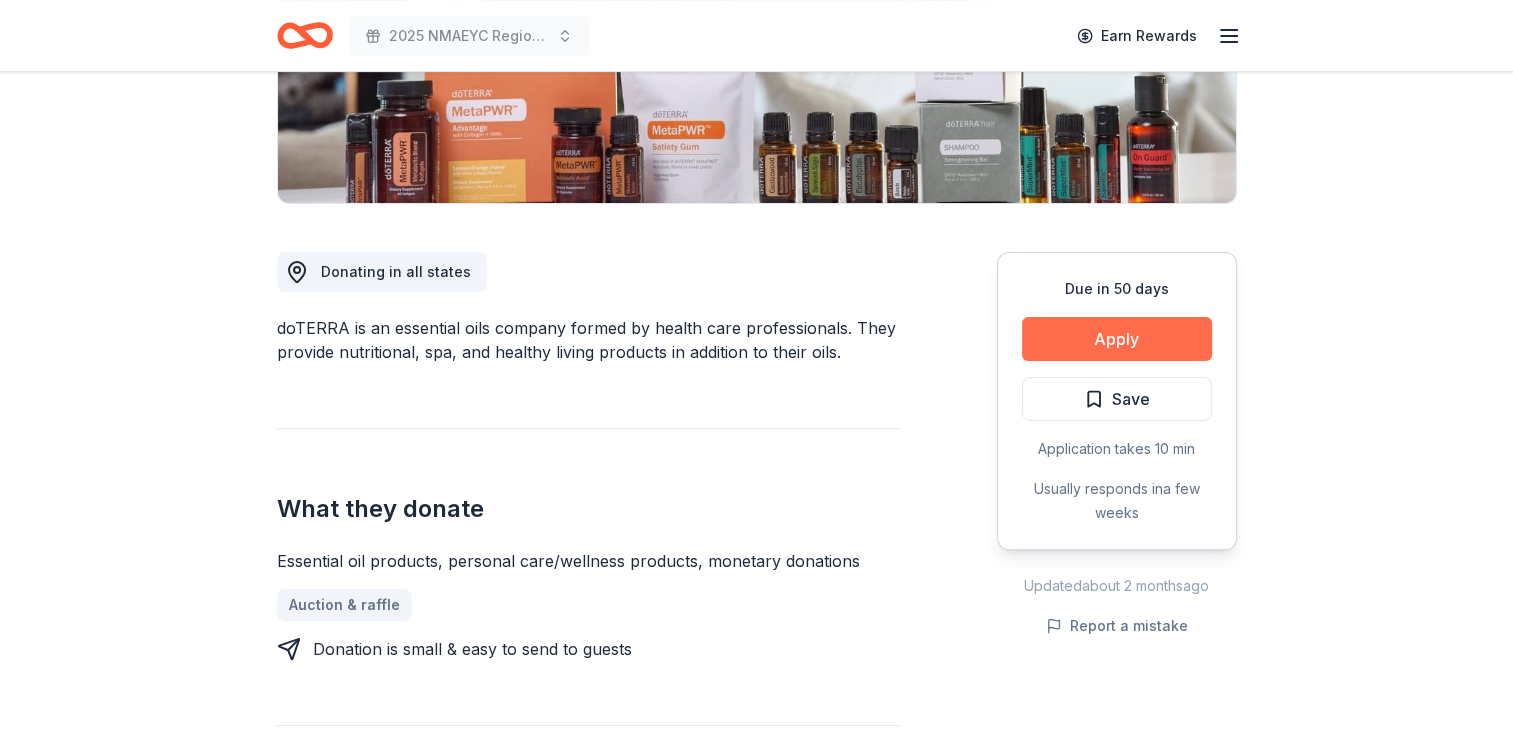 click on "Apply" at bounding box center [1117, 339] 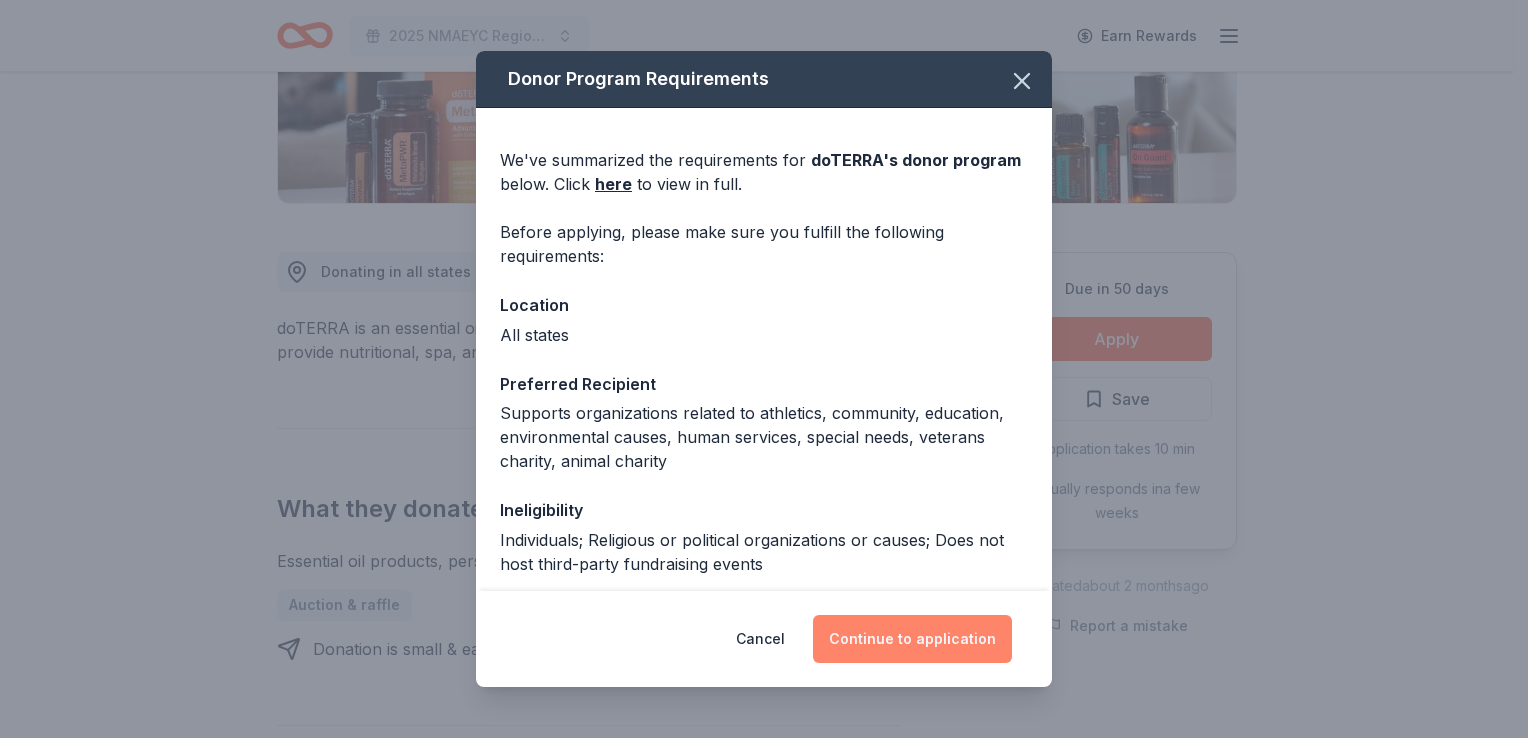 click on "Continue to application" at bounding box center [912, 639] 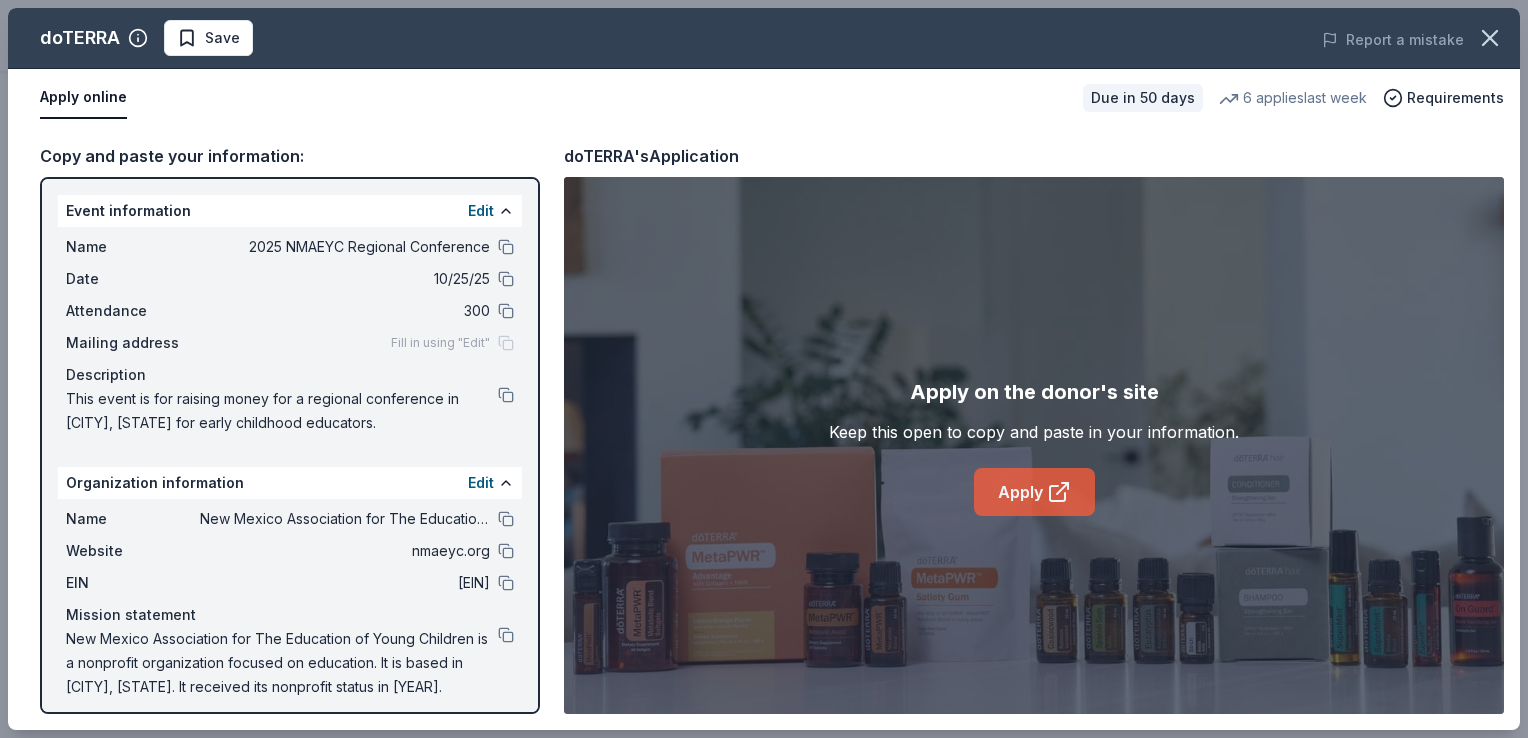 click on "Apply" at bounding box center (1034, 492) 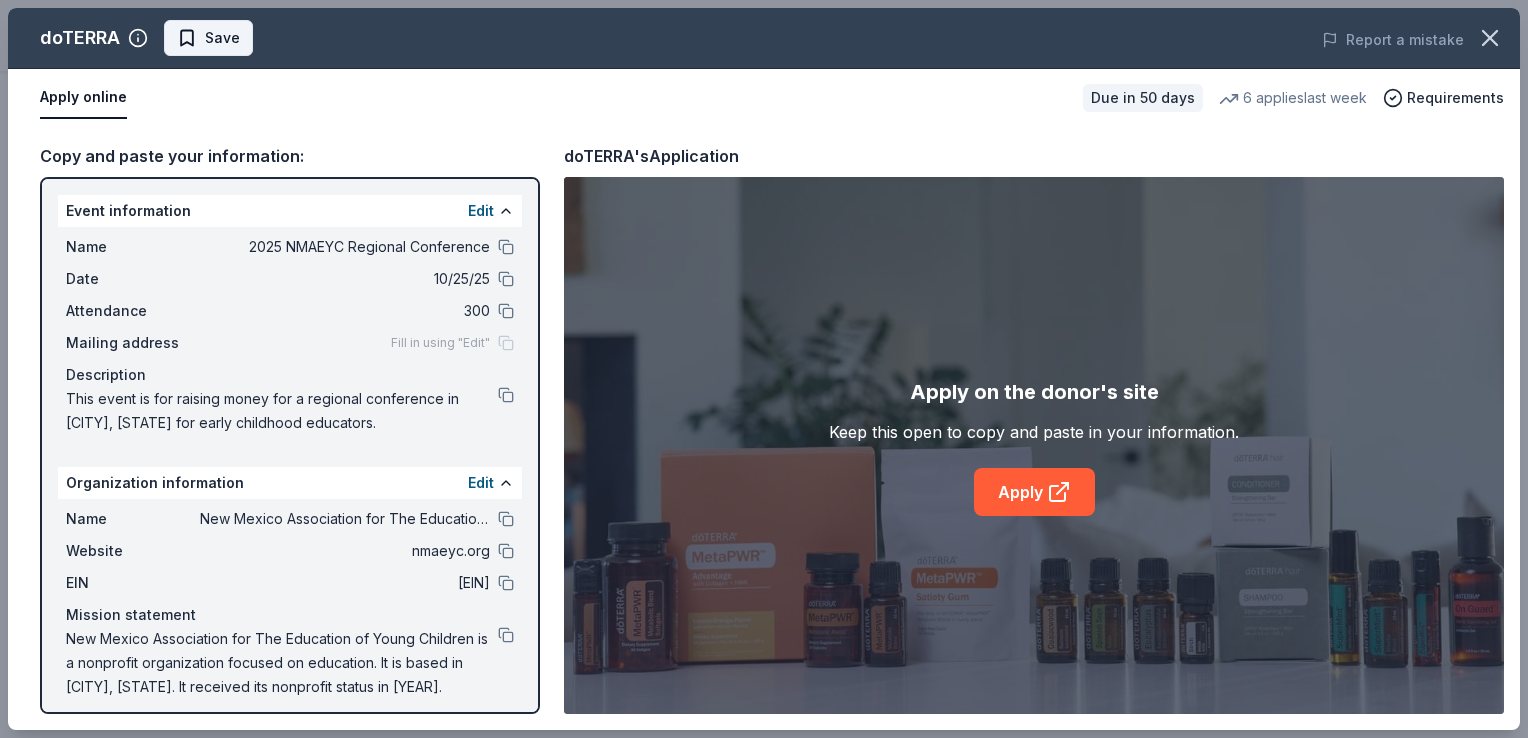 click on "Save" at bounding box center (222, 38) 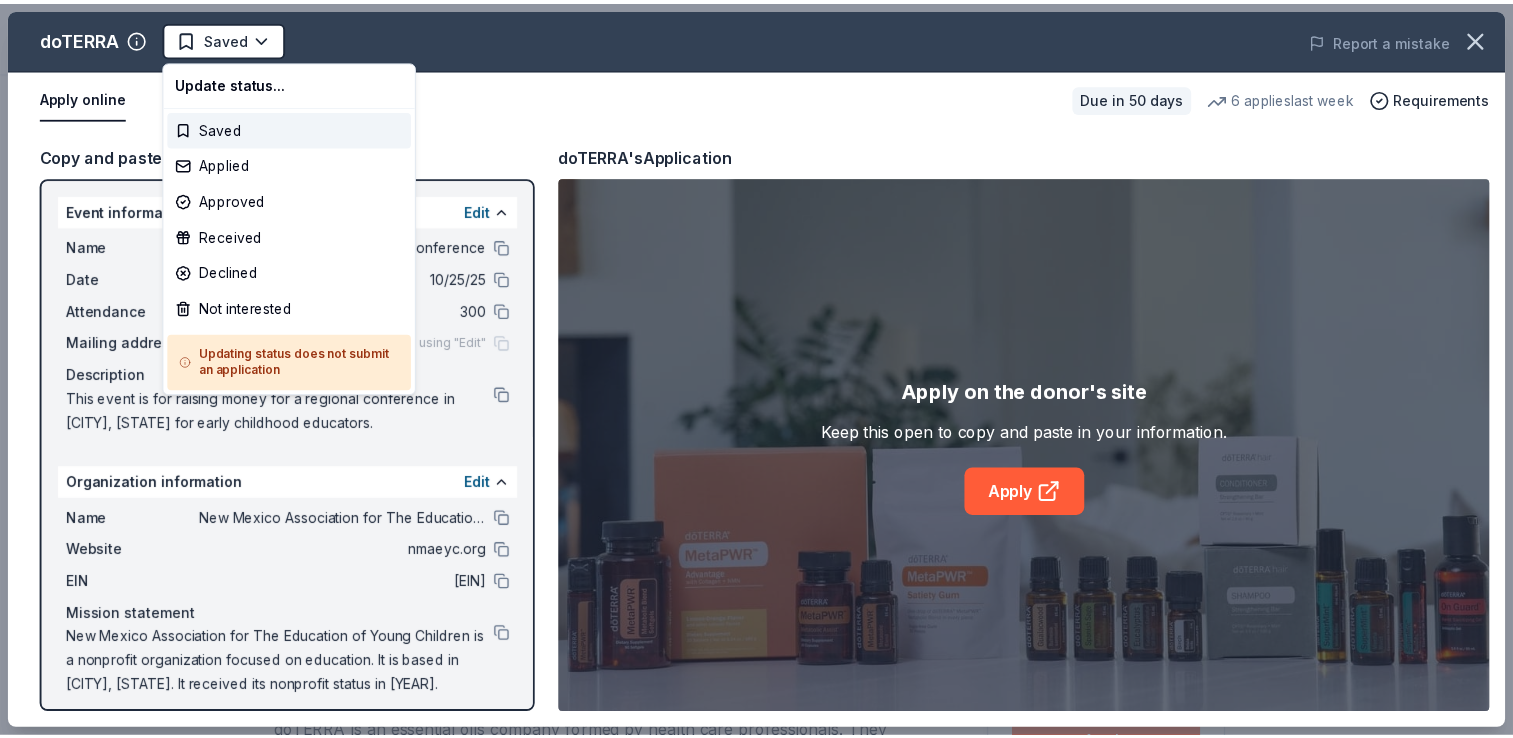 scroll, scrollTop: 0, scrollLeft: 0, axis: both 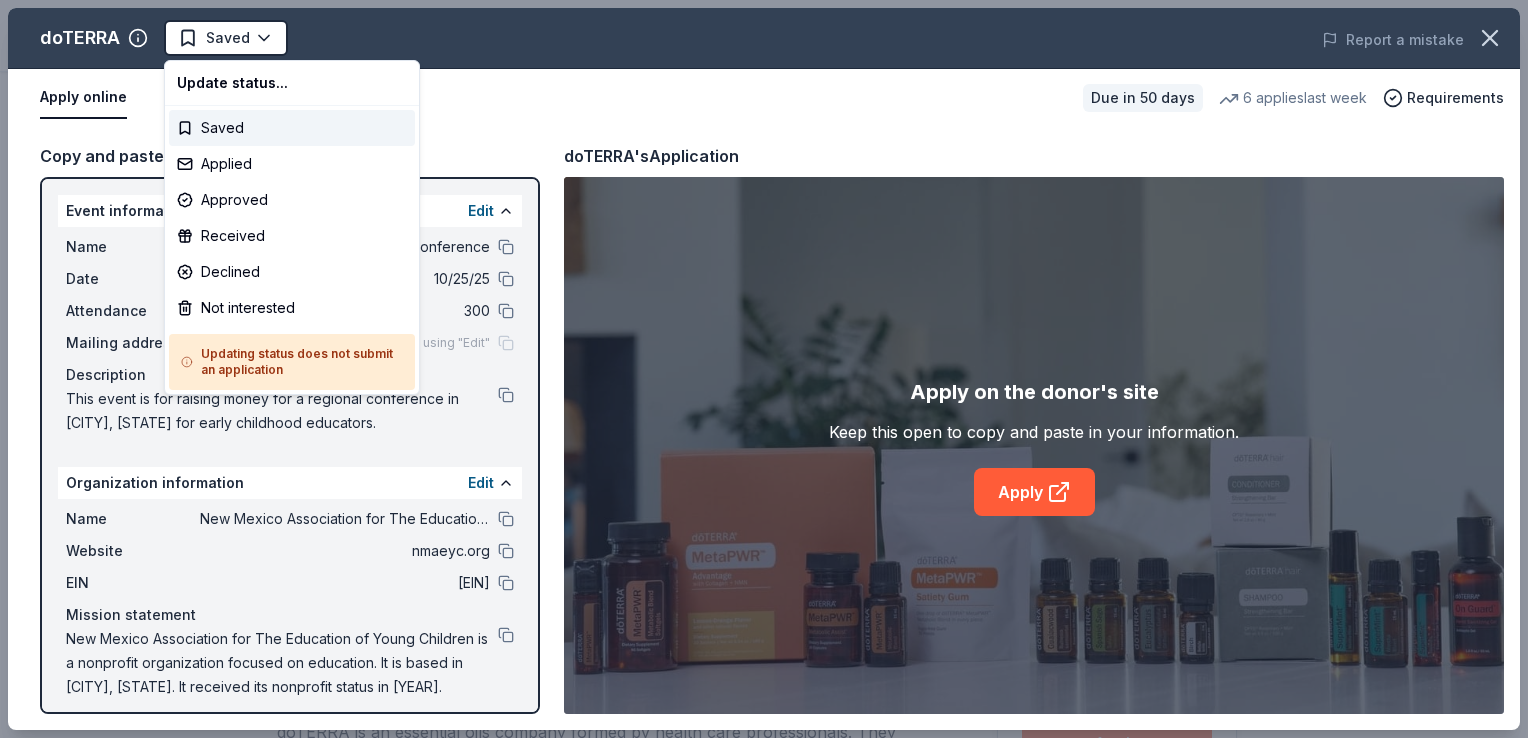 click on "2025 NMAEYC Regional Conference Saved Apply Due in 50 days Share doTERRA 4.8 • 28  reviews 6   applies  last week 6% approval rate $ 100 donation value Share Donating in all states doTERRA is an essential oils company formed by health care professionals. They provide nutritional, spa, and healthy living products in addition to their oils. What they donate Essential oil products, personal care/wellness products, monetary donations Auction & raffle Donation is small & easy to send to guests Who they donate to  Preferred Supports organizations related to athletics, community, education, environmental causes, human services, special needs, veterans charity, animal charity Animals Education Environment & Sustainability Military Poverty & Hunger Wellness & Fitness 501(c)(3) preferred  Ineligible Individuals; Religious or political organizations or causes; Does not host third-party fundraising events Individuals Religious Political Due in 50 days Apply Saved Application takes 10 min Usually responds in  Updated  6" at bounding box center (764, 369) 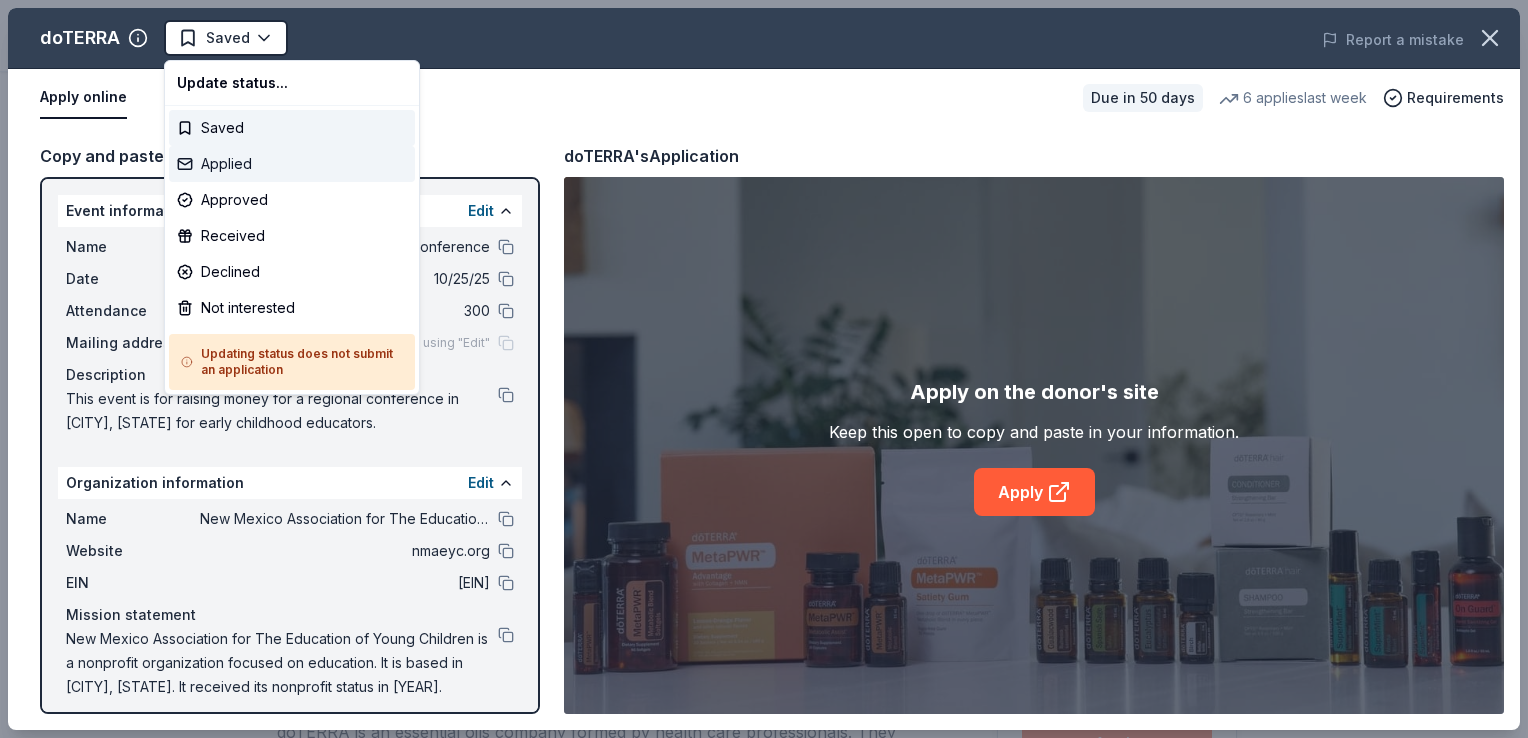 click on "Applied" at bounding box center [292, 164] 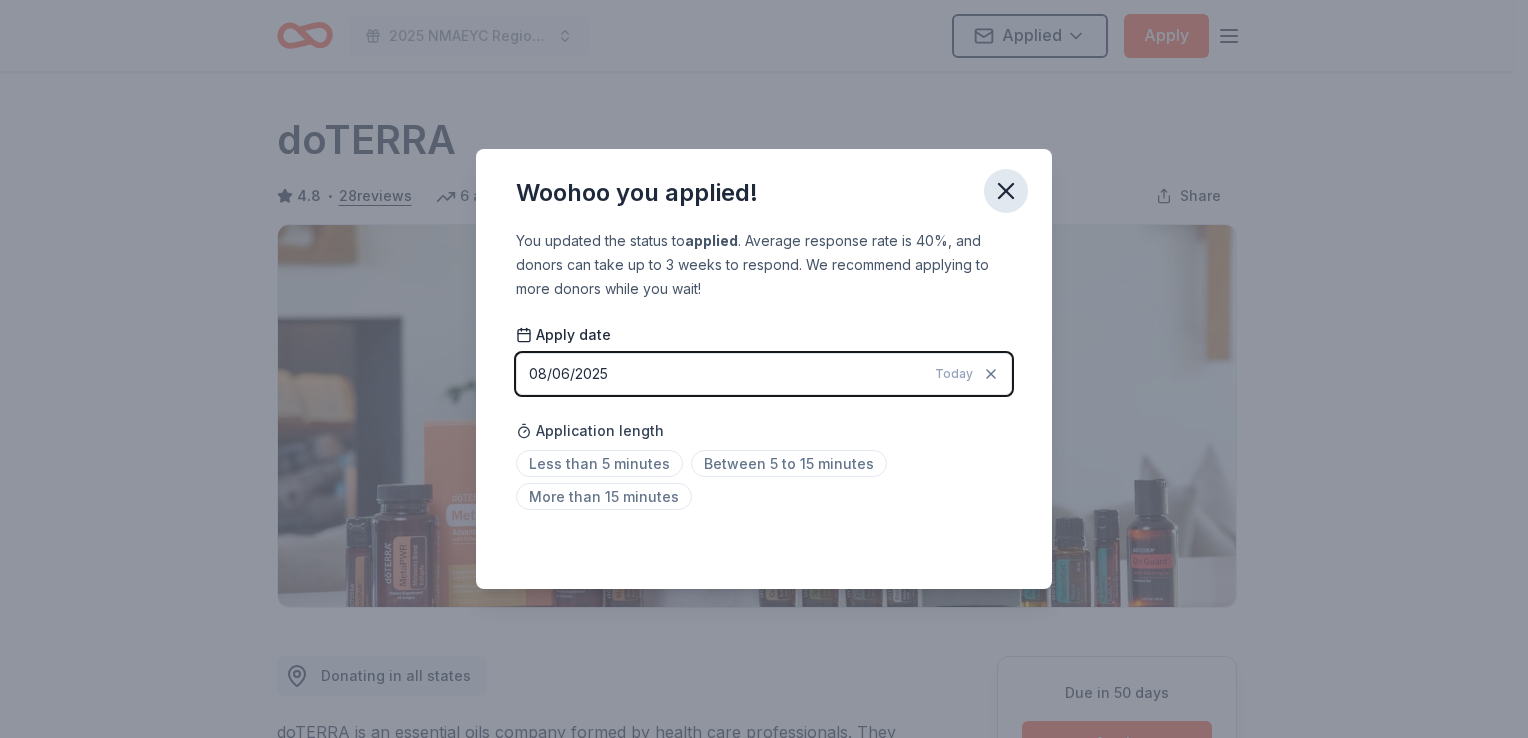 click 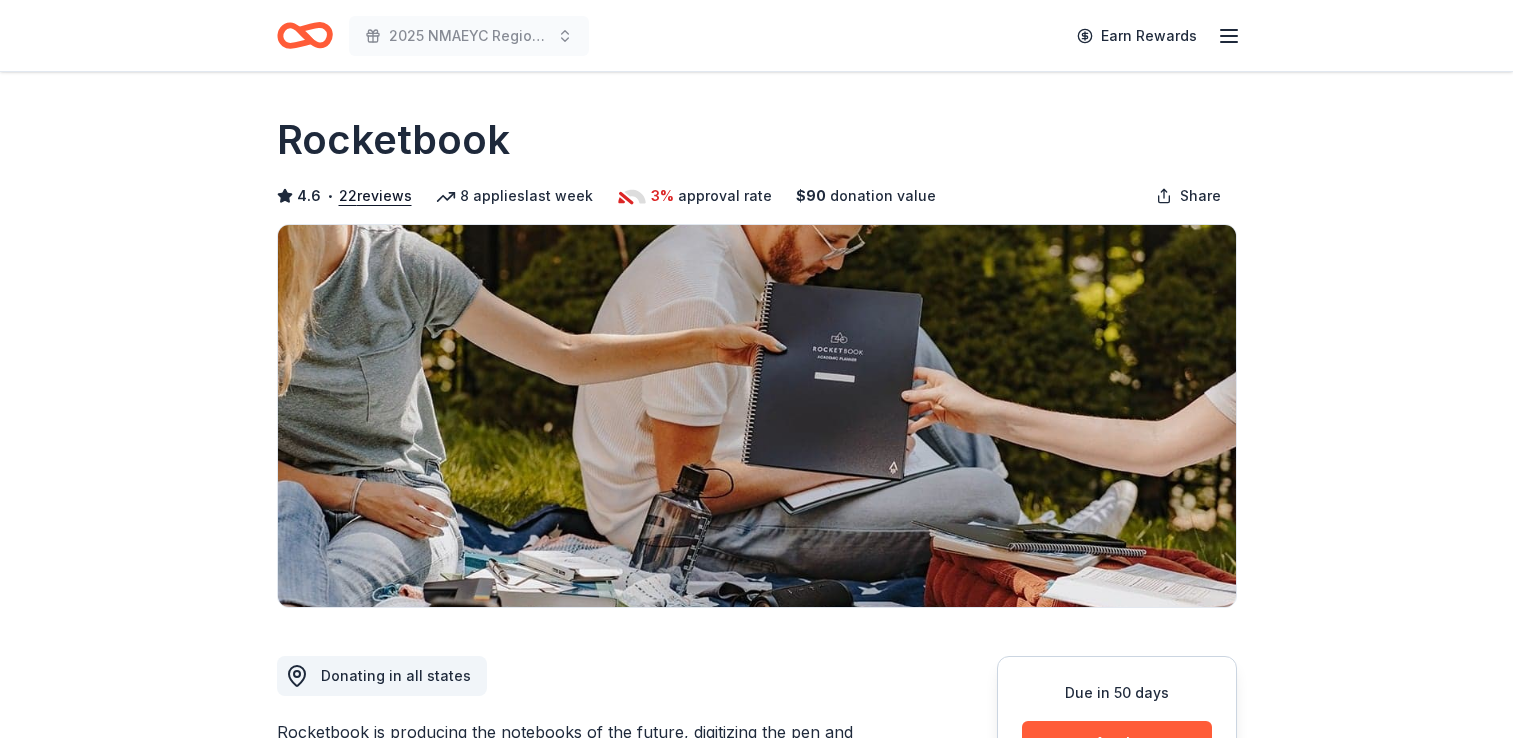 scroll, scrollTop: 0, scrollLeft: 0, axis: both 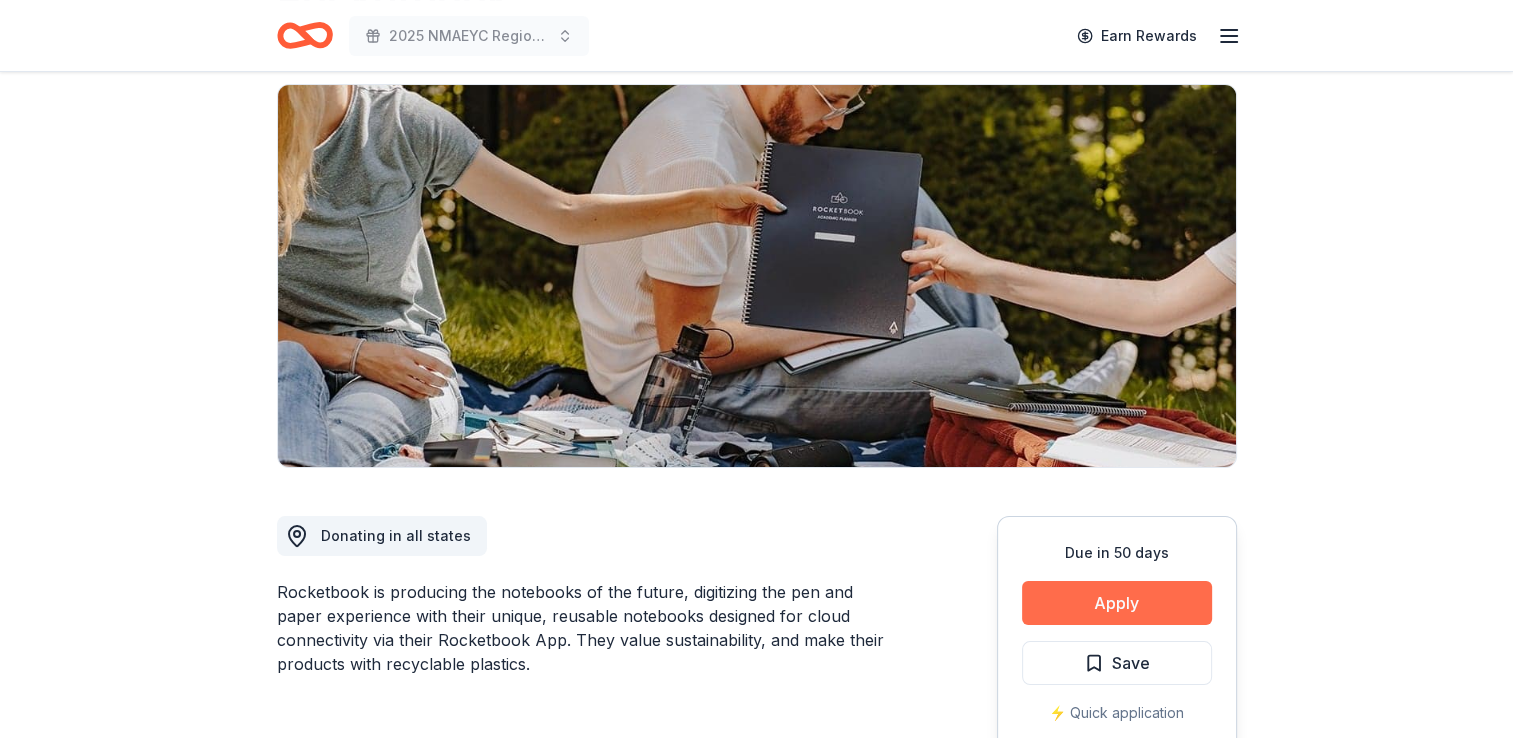 click on "Apply" at bounding box center [1117, 603] 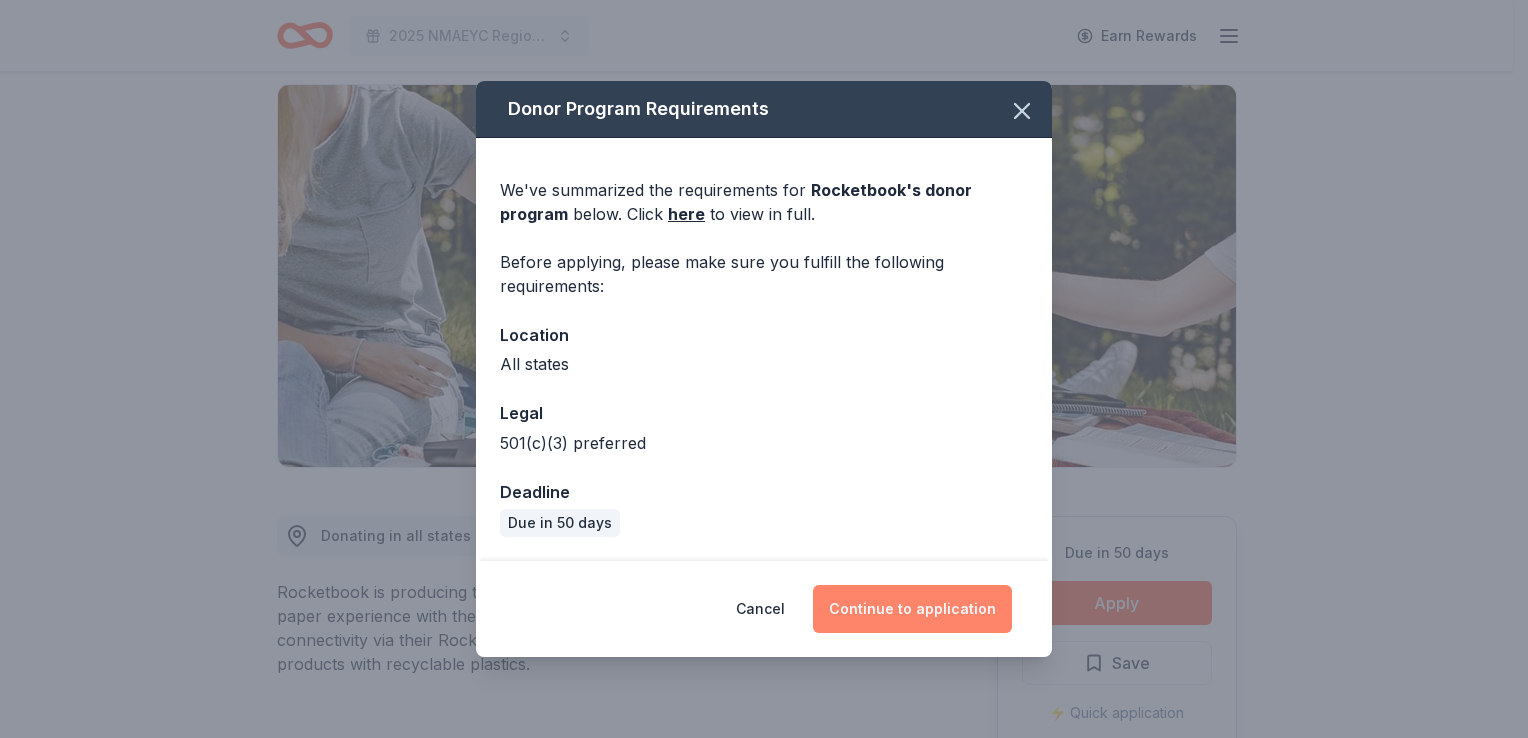 click on "Continue to application" at bounding box center [912, 609] 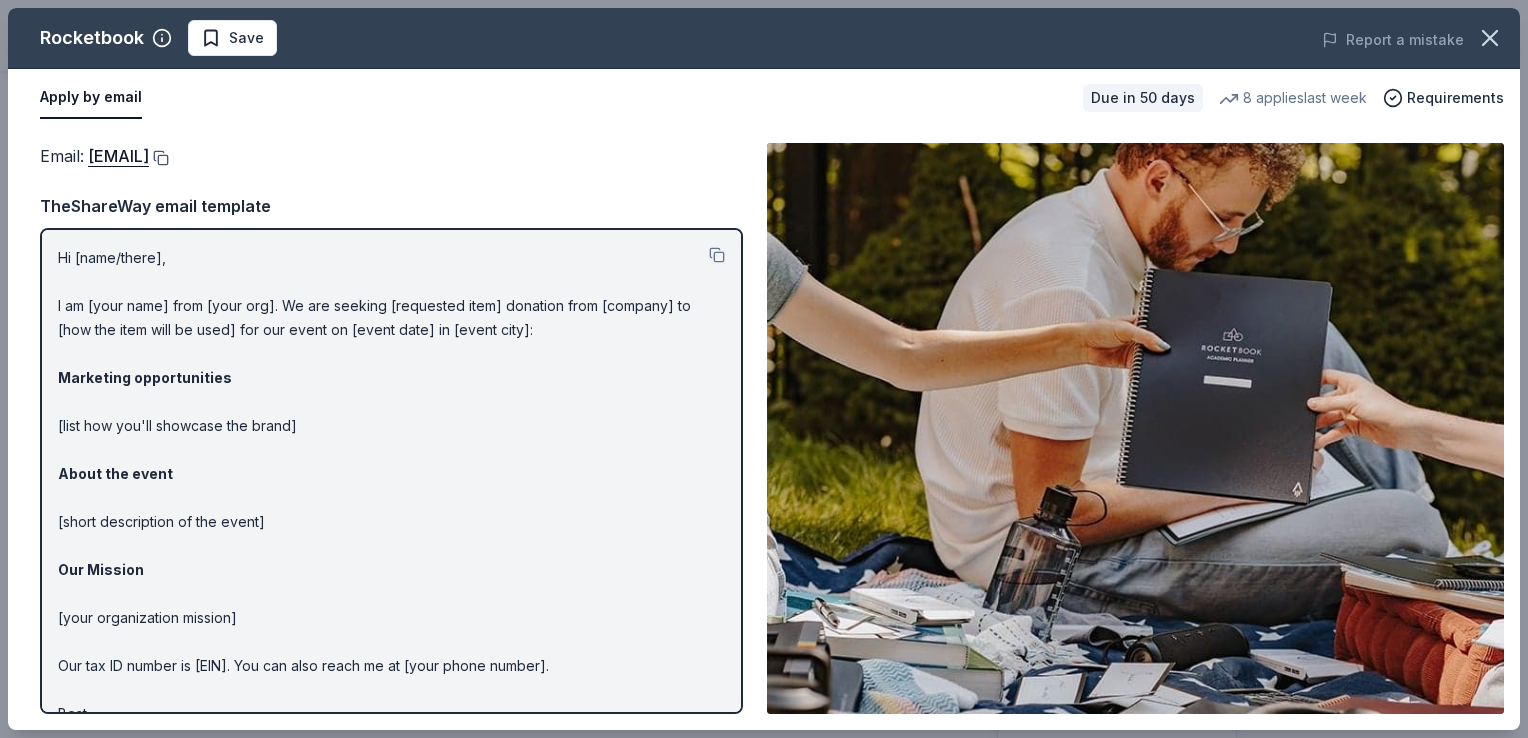 click at bounding box center (159, 158) 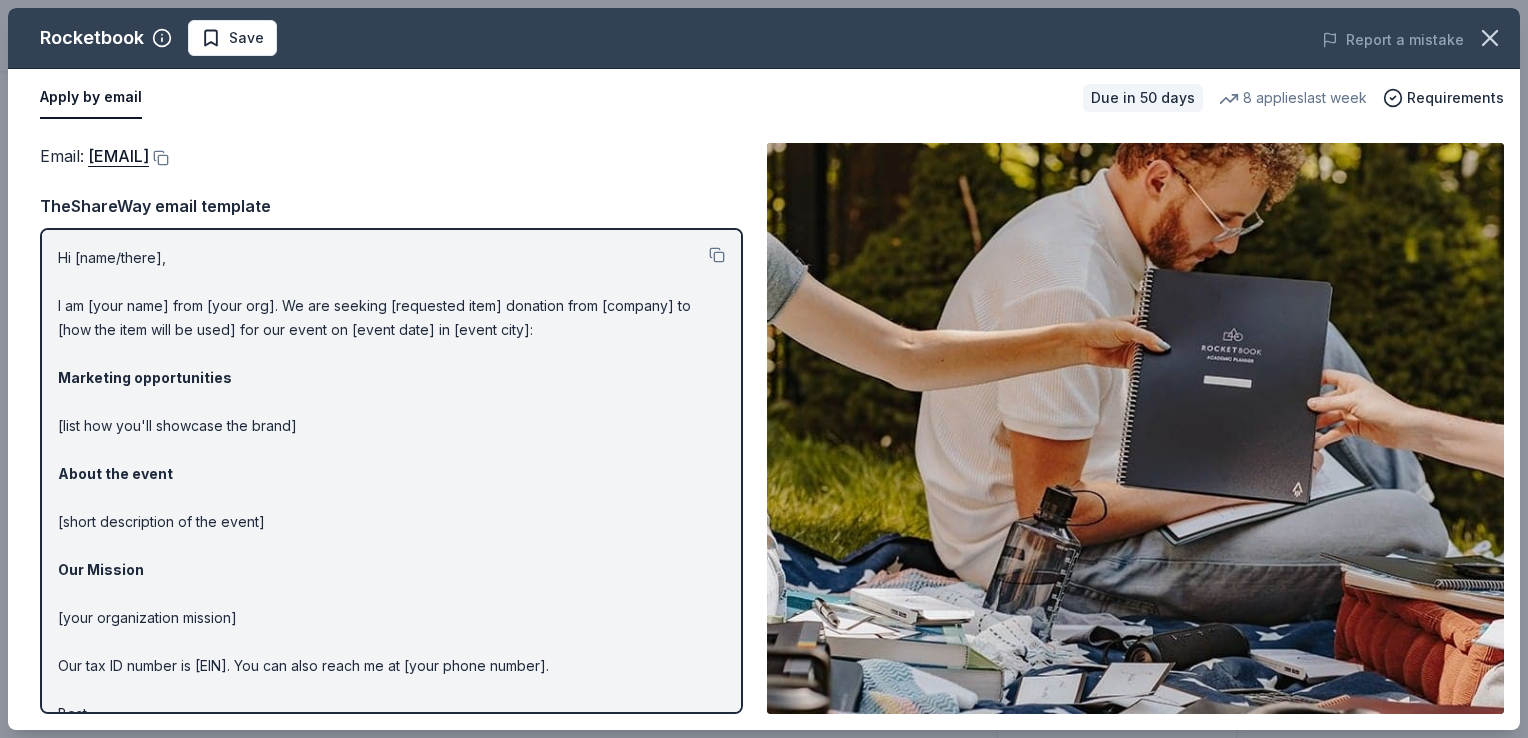 drag, startPoint x: 55, startPoint y: 254, endPoint x: 111, endPoint y: 286, distance: 64.49806 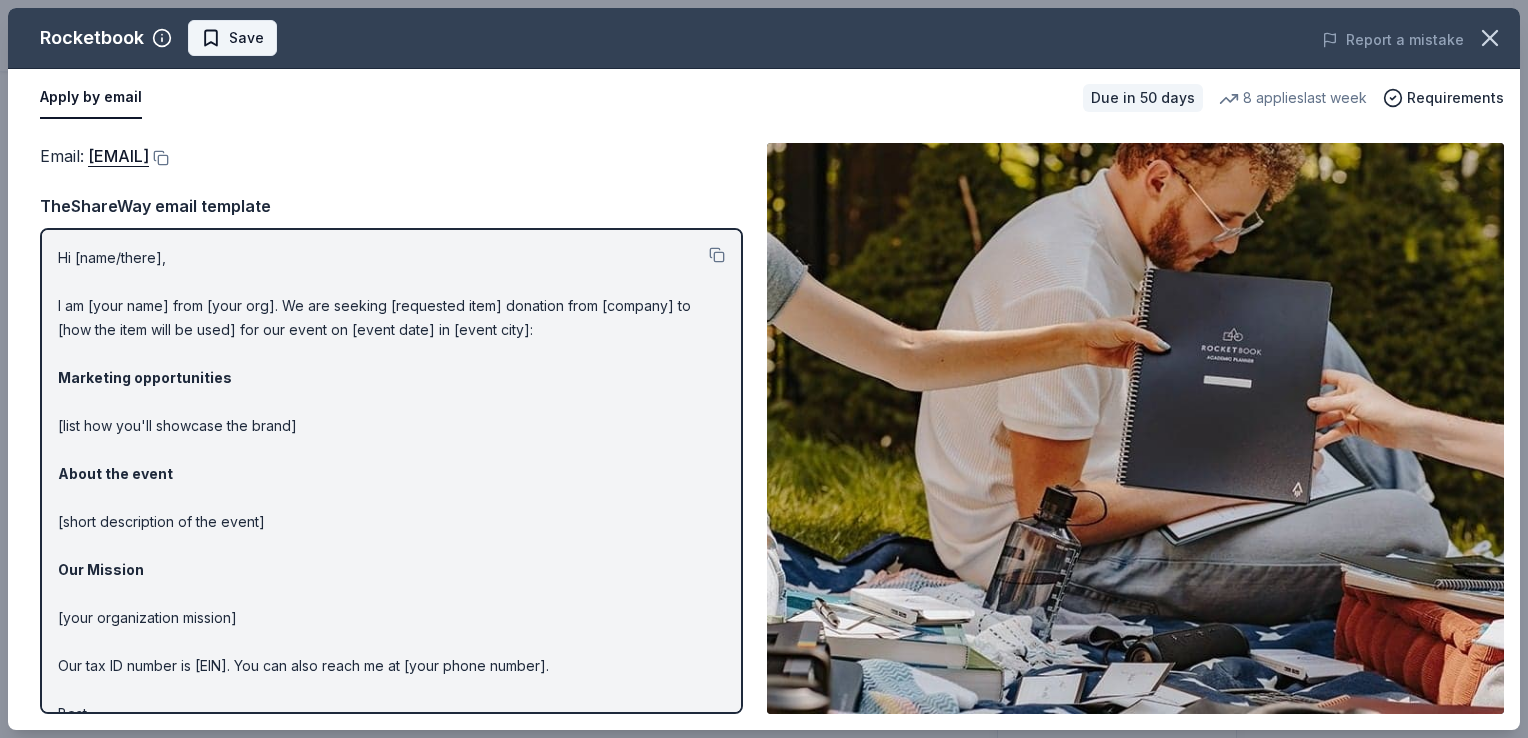 click on "Save" at bounding box center [232, 38] 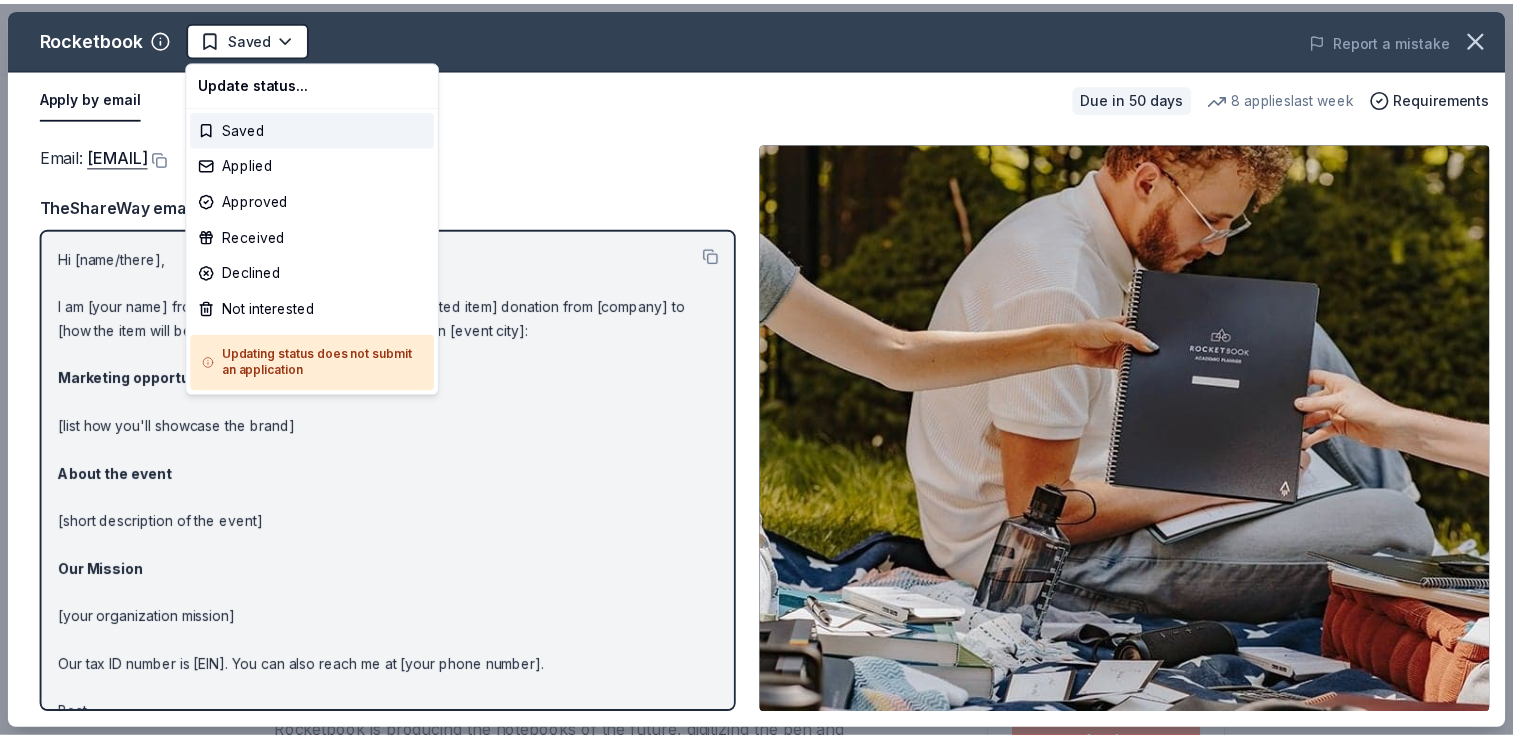 scroll, scrollTop: 0, scrollLeft: 0, axis: both 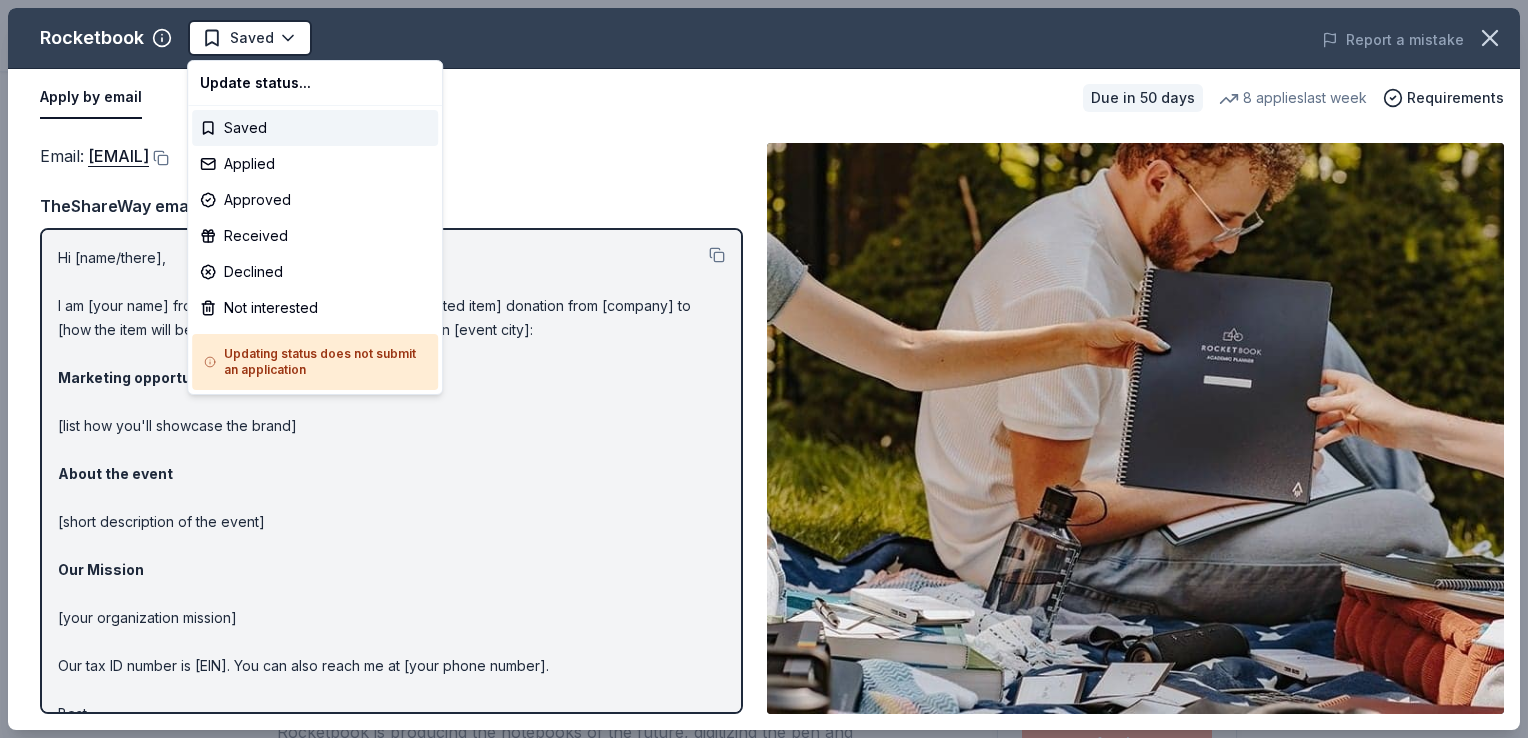 click on "2025 NMAEYC Regional Conference Saved Apply Due in 50 days Share Rocketbook 4.6 • 22  reviews 8   applies  last week 3% approval rate $ 90 donation value Share Donating in all states Rocketbook is producing the notebooks of the future, digitizing the pen and paper experience with their unique, reusable notebooks designed for cloud connectivity via their Rocketbook App. They value sustainability, and make their products with recyclable plastics. What they donate Digital notebooks Auction & raffle Who they donate to  Preferred 501(c)(3) preferred Due in 50 days Apply Saved ⚡️ Quick application Usually responds in  around a week Updated  about 2 months  ago Report a mistake 3% approval rate 3 % approved 39 % declined 58 % no response Rocketbook is  a selective donor :  be sure to spend extra time on this application if you want a donation. $ 90 donation value (average) 75% 5% 5% 15% $0 → $225 $225 → $450 $450 → $675 $675 → $900 Rocketbook's donation is  variable :  4.6 • 22  reviews See all  22 3" at bounding box center [764, 369] 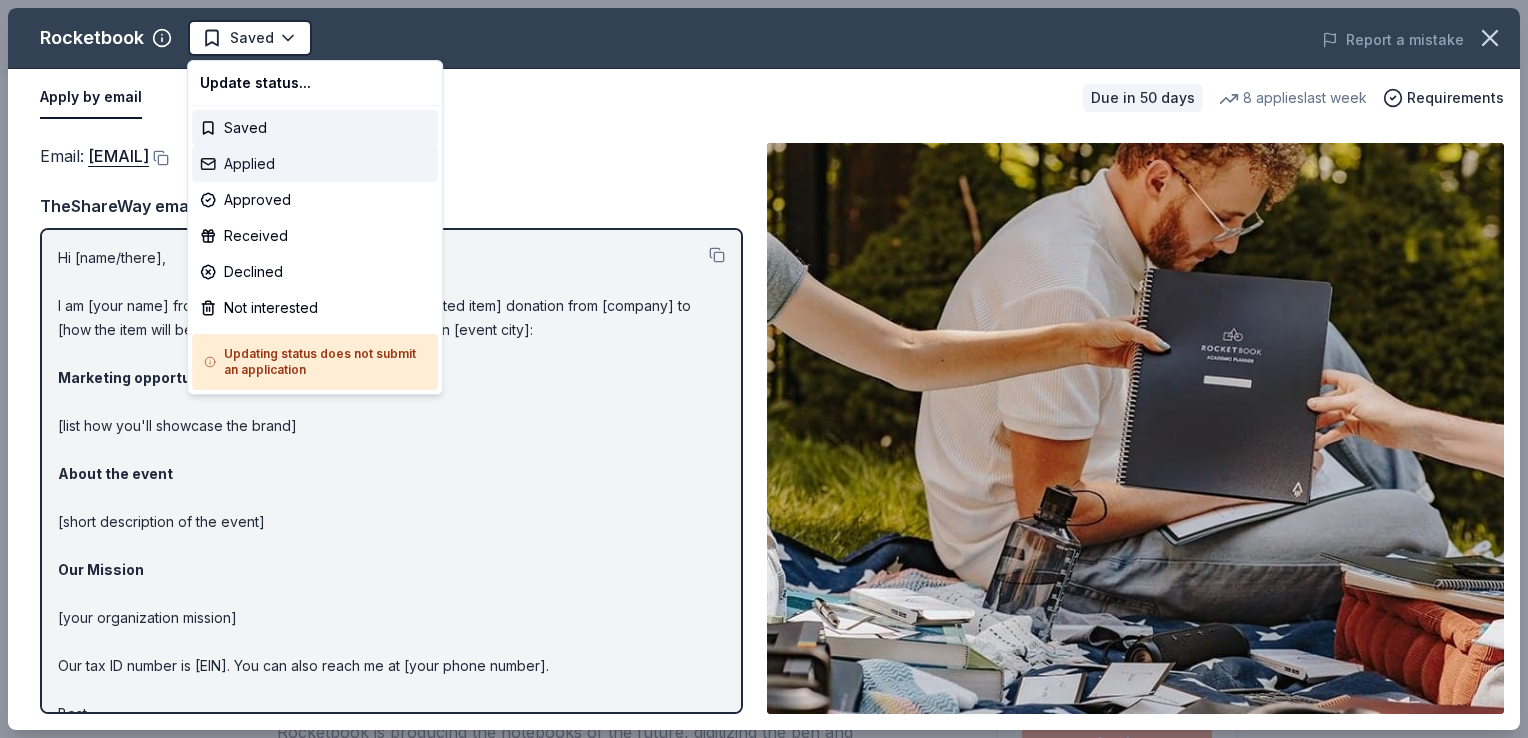 click on "Applied" at bounding box center [315, 164] 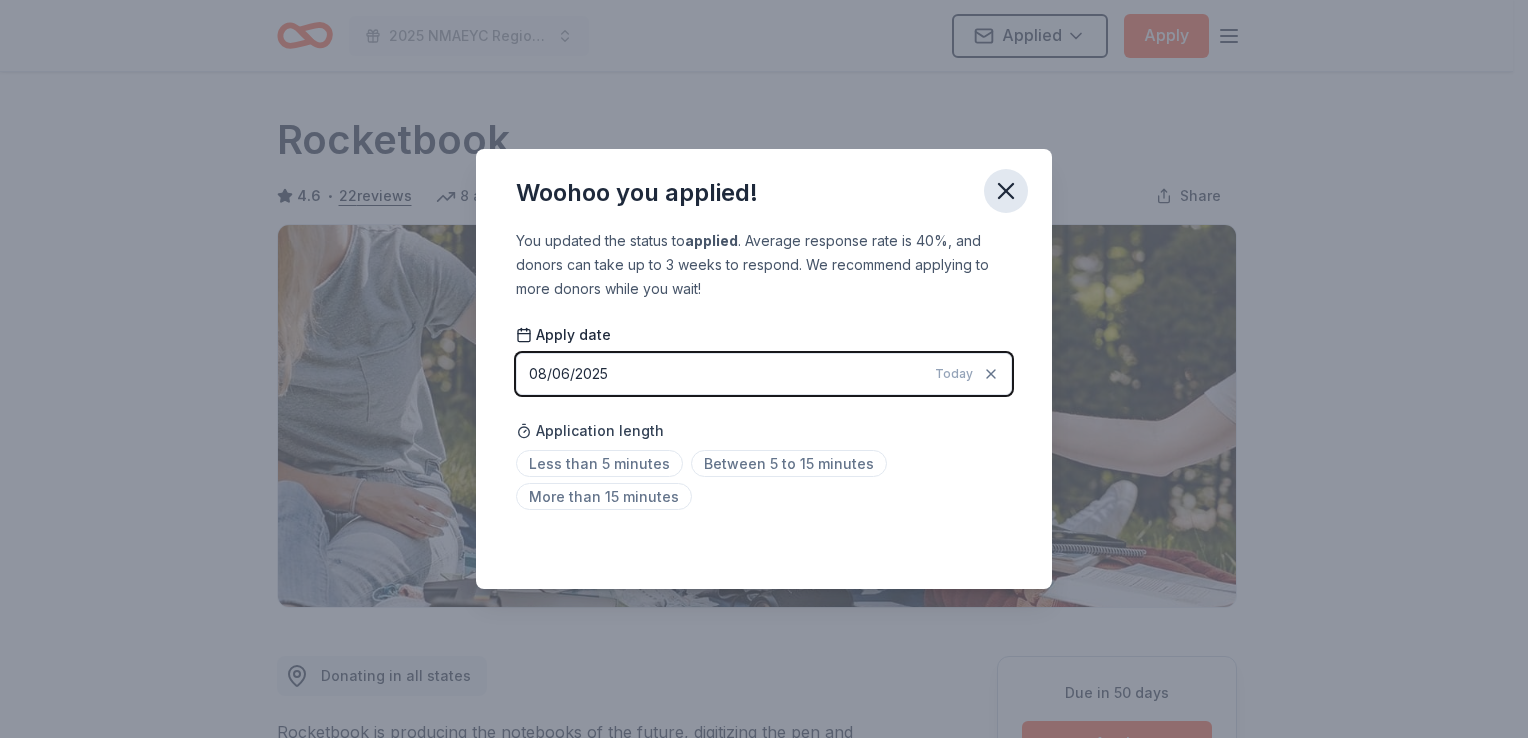 click 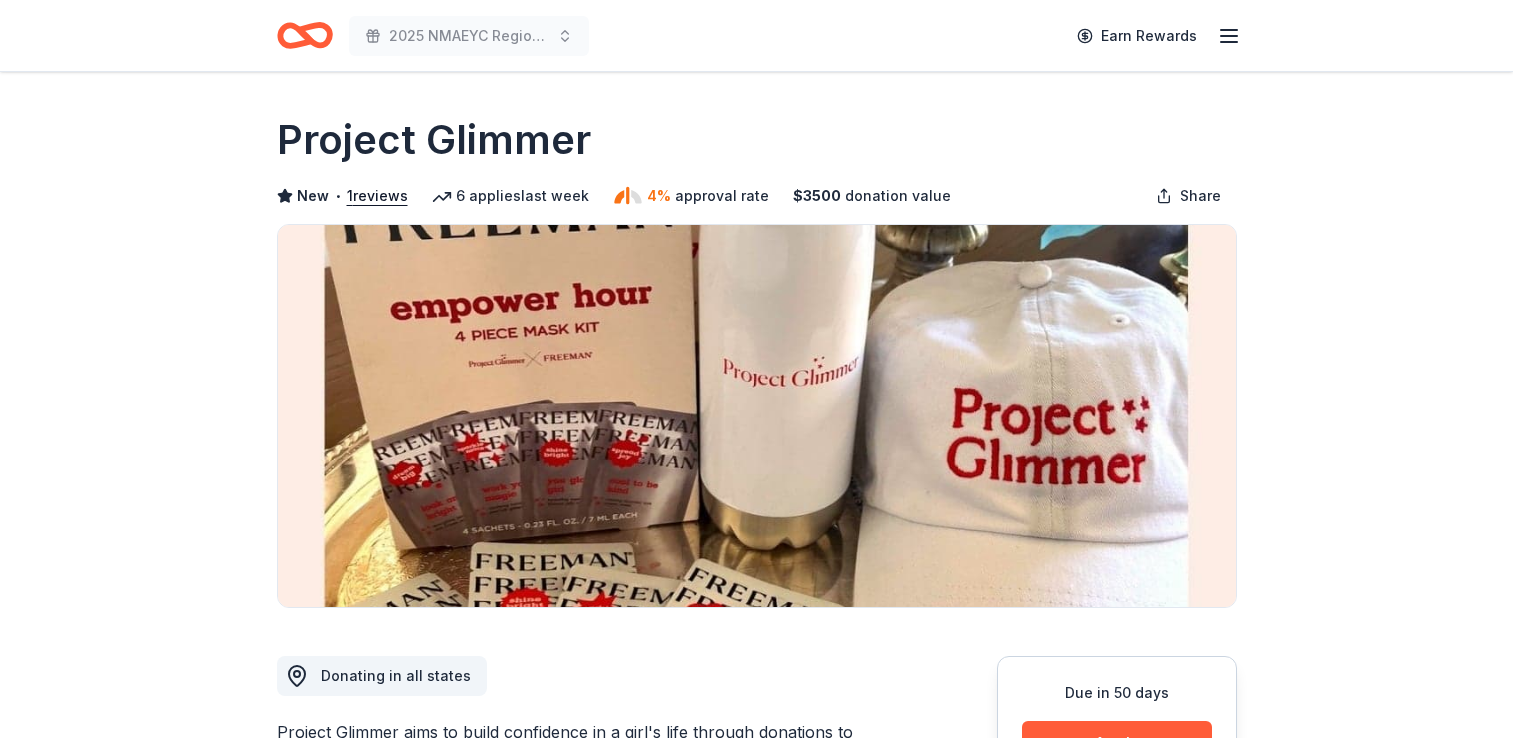 scroll, scrollTop: 0, scrollLeft: 0, axis: both 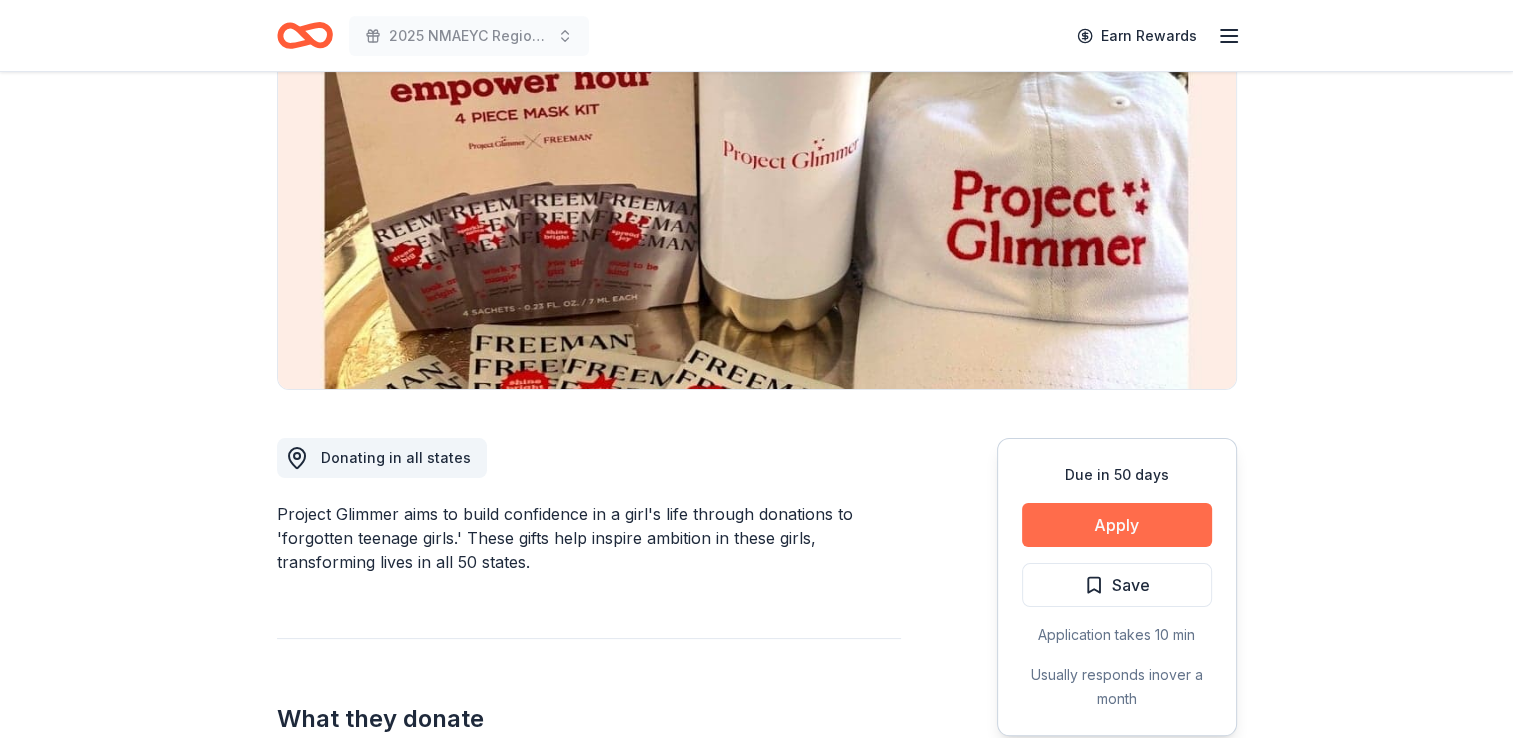 click on "Apply" at bounding box center [1117, 525] 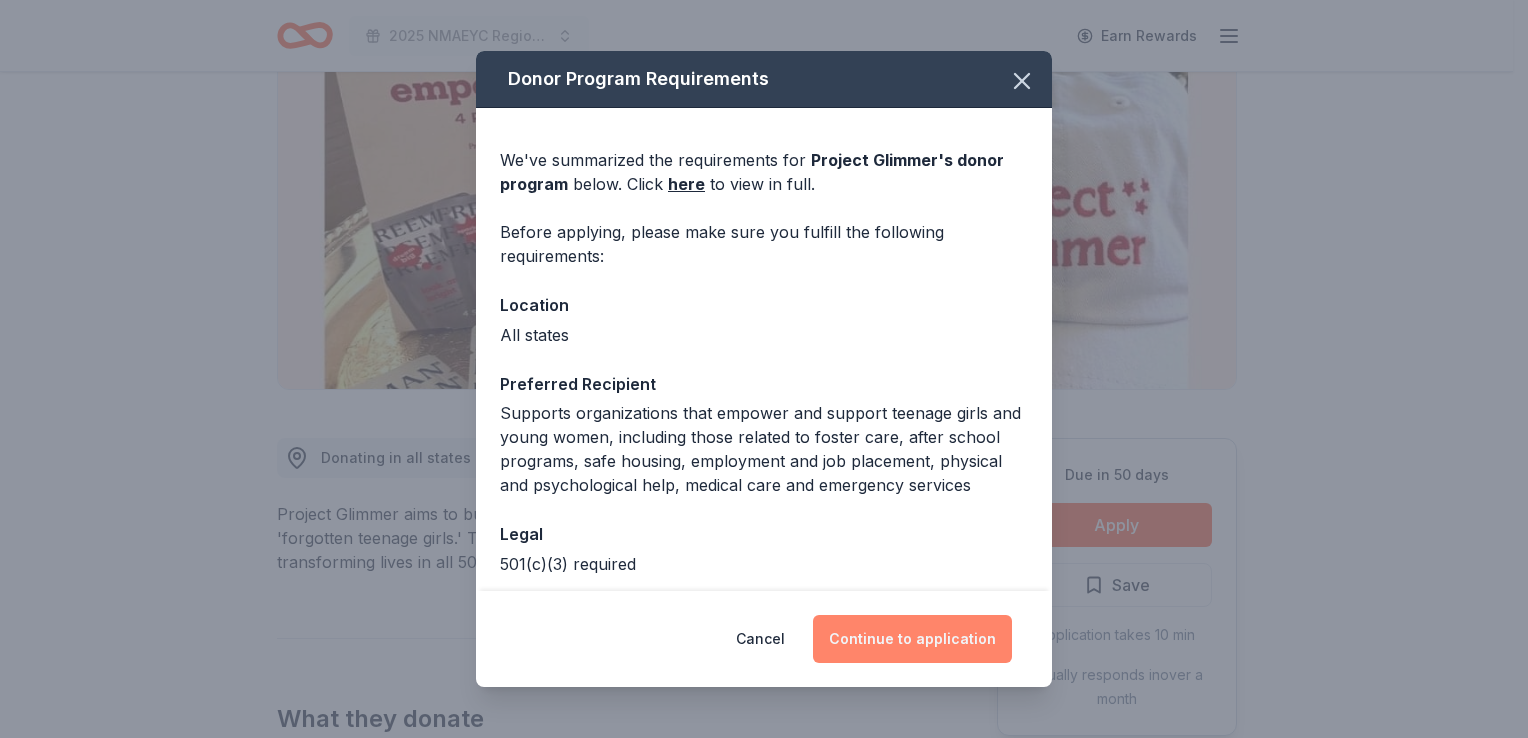 click on "Continue to application" at bounding box center (912, 639) 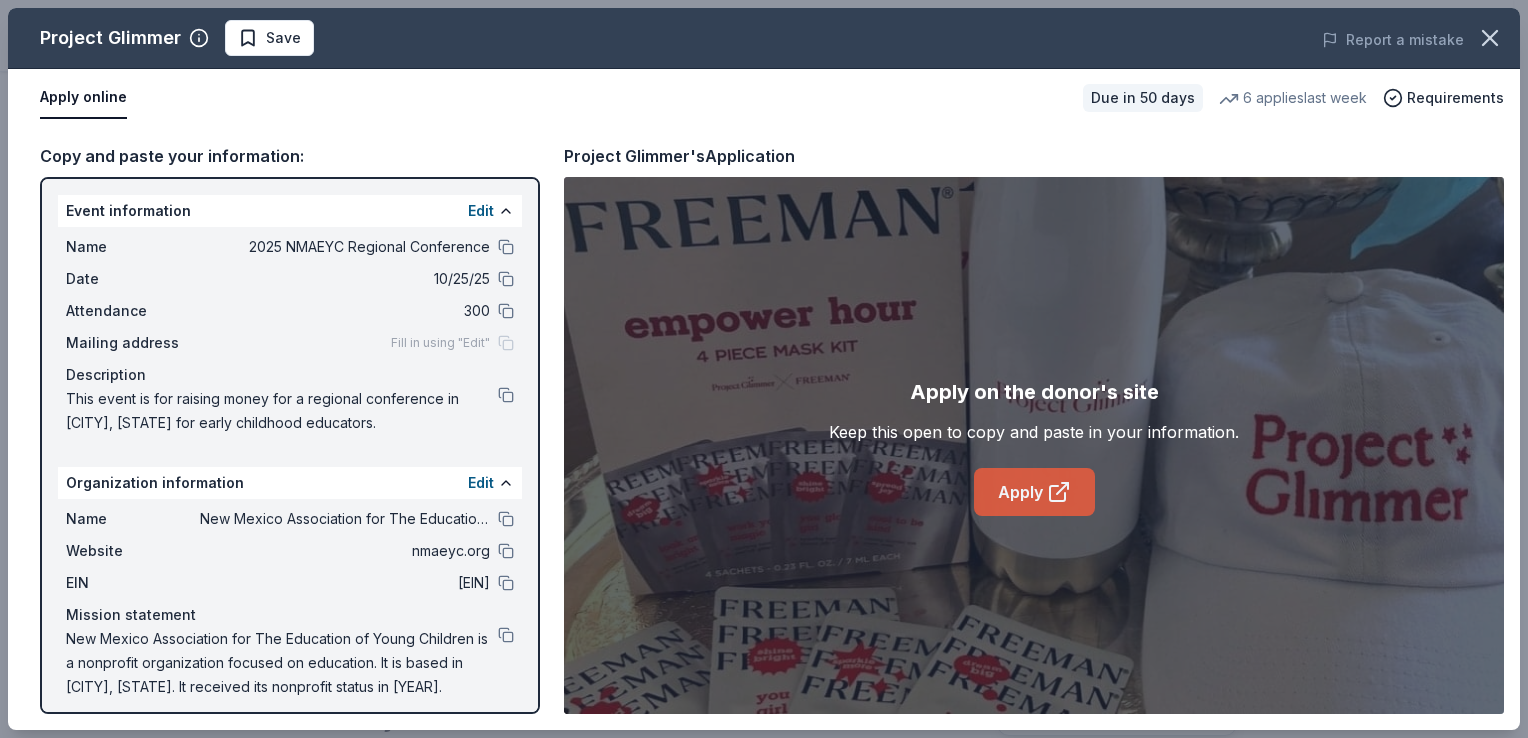 click on "Apply" at bounding box center [1034, 492] 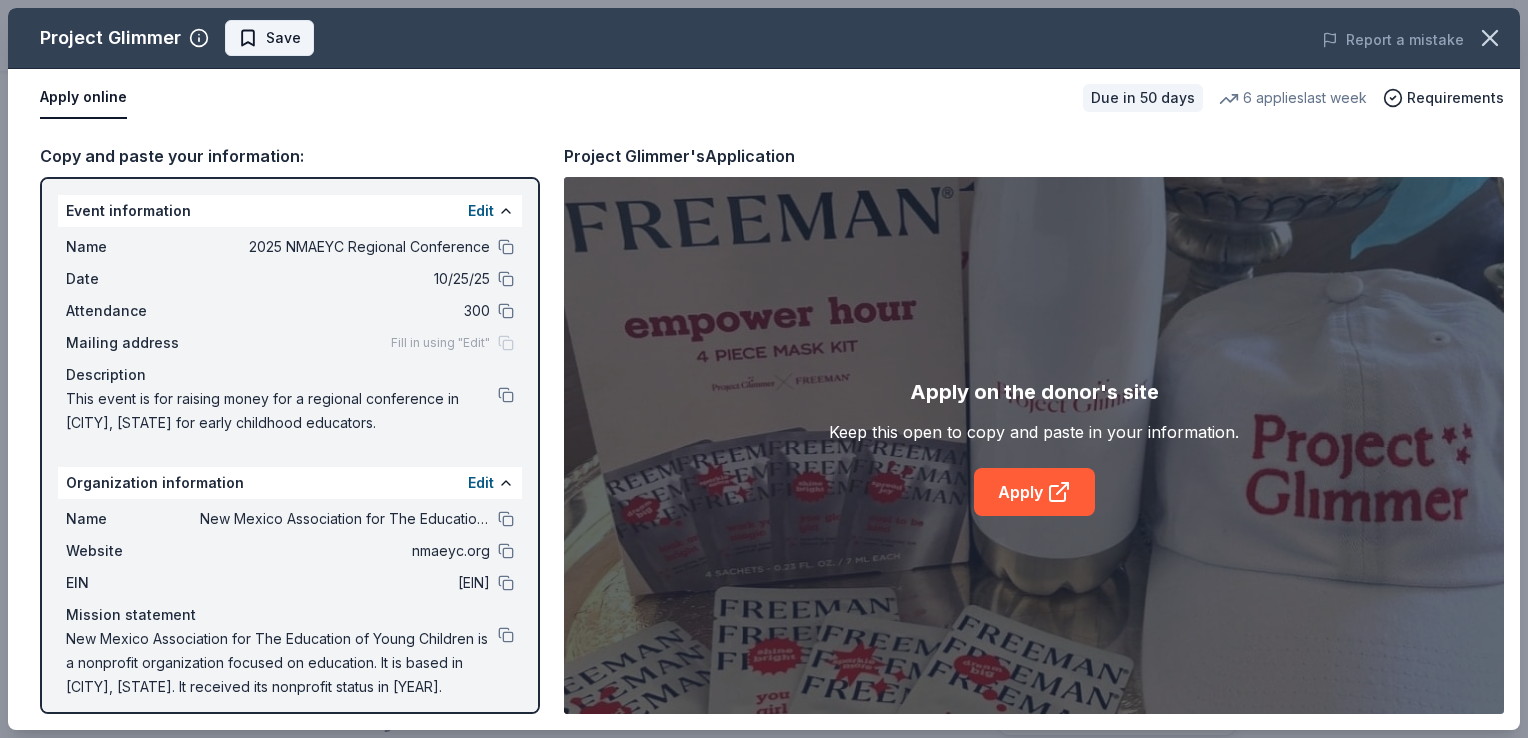 click on "Save" at bounding box center (269, 38) 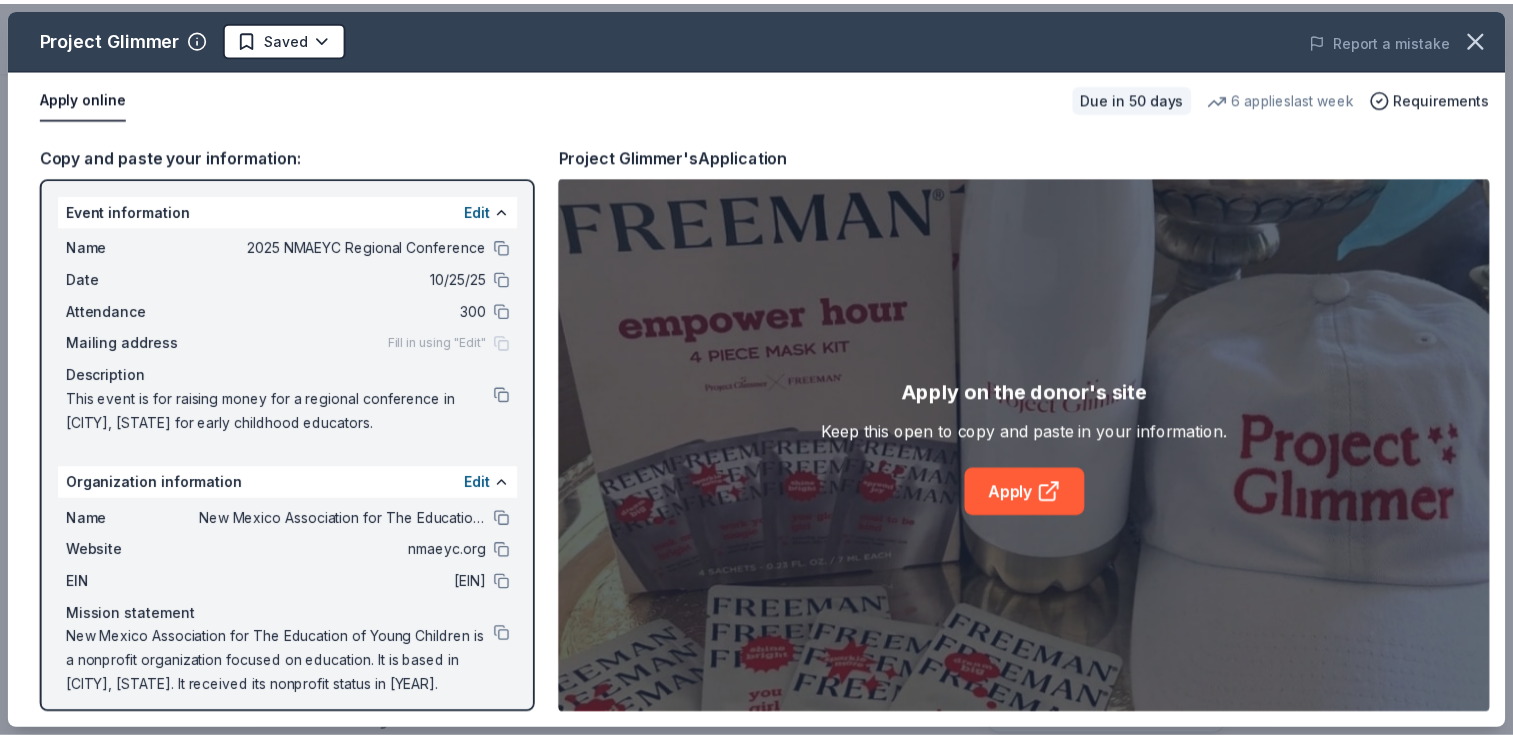 scroll, scrollTop: 0, scrollLeft: 0, axis: both 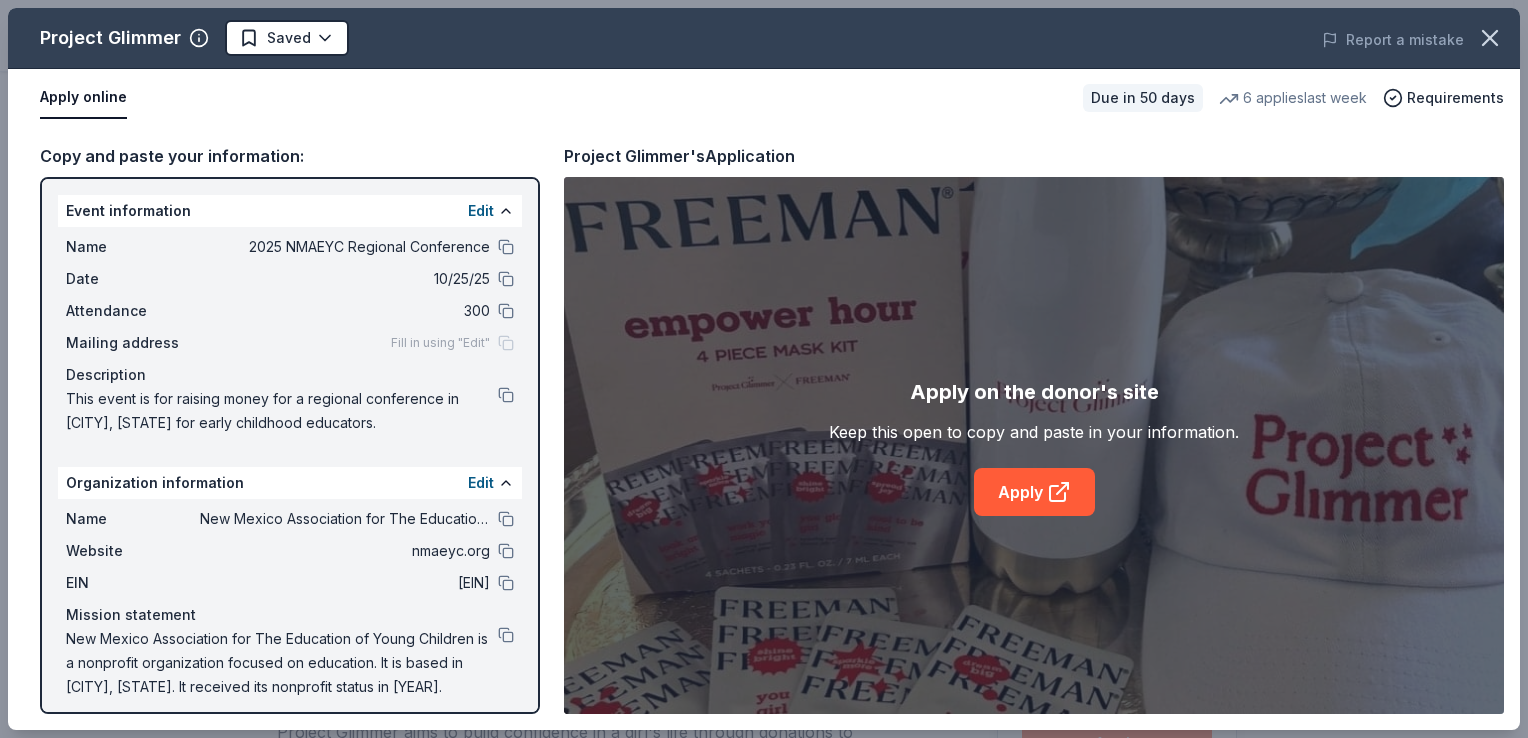 click on "2025 NMAEYC Regional Conference Earn Rewards Due in [DAYS] Share Project Glimmer New • 1 reviews 6 applies last week 4% approval rate $ 3500 donation value Share Donating in all [STATES] Project Glimmer aims to build confidence in a girl's life through donations to 'forgotten teenage girls.' These gifts help inspire ambition in these girls, transforming lives in all 50 [STATES]. What they donate Mother's day gift(s), graduation gift(s), holiday gift(s), personal care items, one-on-one career coaching, empowerment academy (6-session virtual leadership program for high school girls) Auction & raffle Donation can be shipped to you Donation is small & easy to send to guests Who they donate to Preferred Supports organizations that empower and support teenage girls and young women, including those related to foster care, after school programs, safe housing, employment and job placement, physical and psychological help, medical care and emergency services Children Education Health Poverty & Hunger Social Justice" at bounding box center [764, 369] 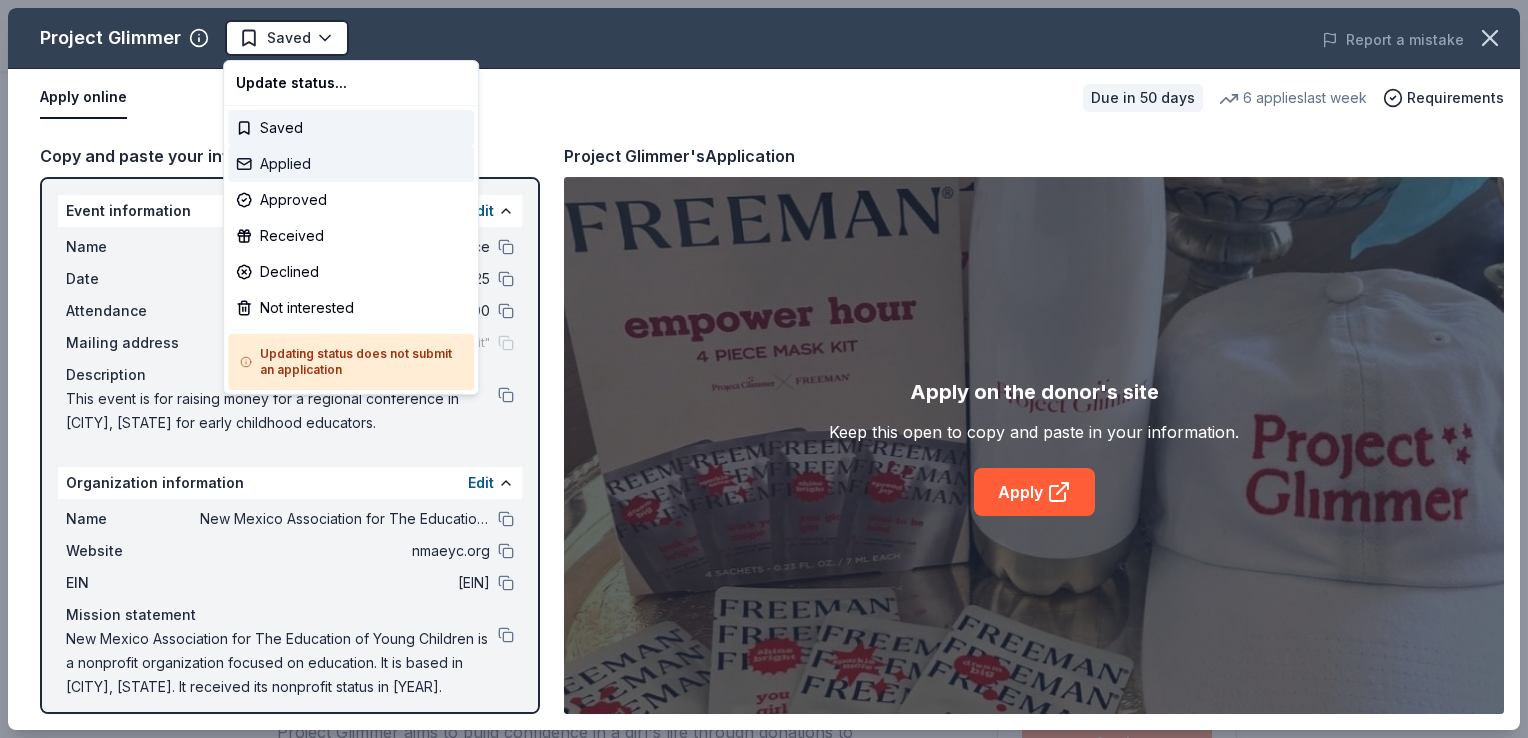 click on "Applied" at bounding box center (351, 164) 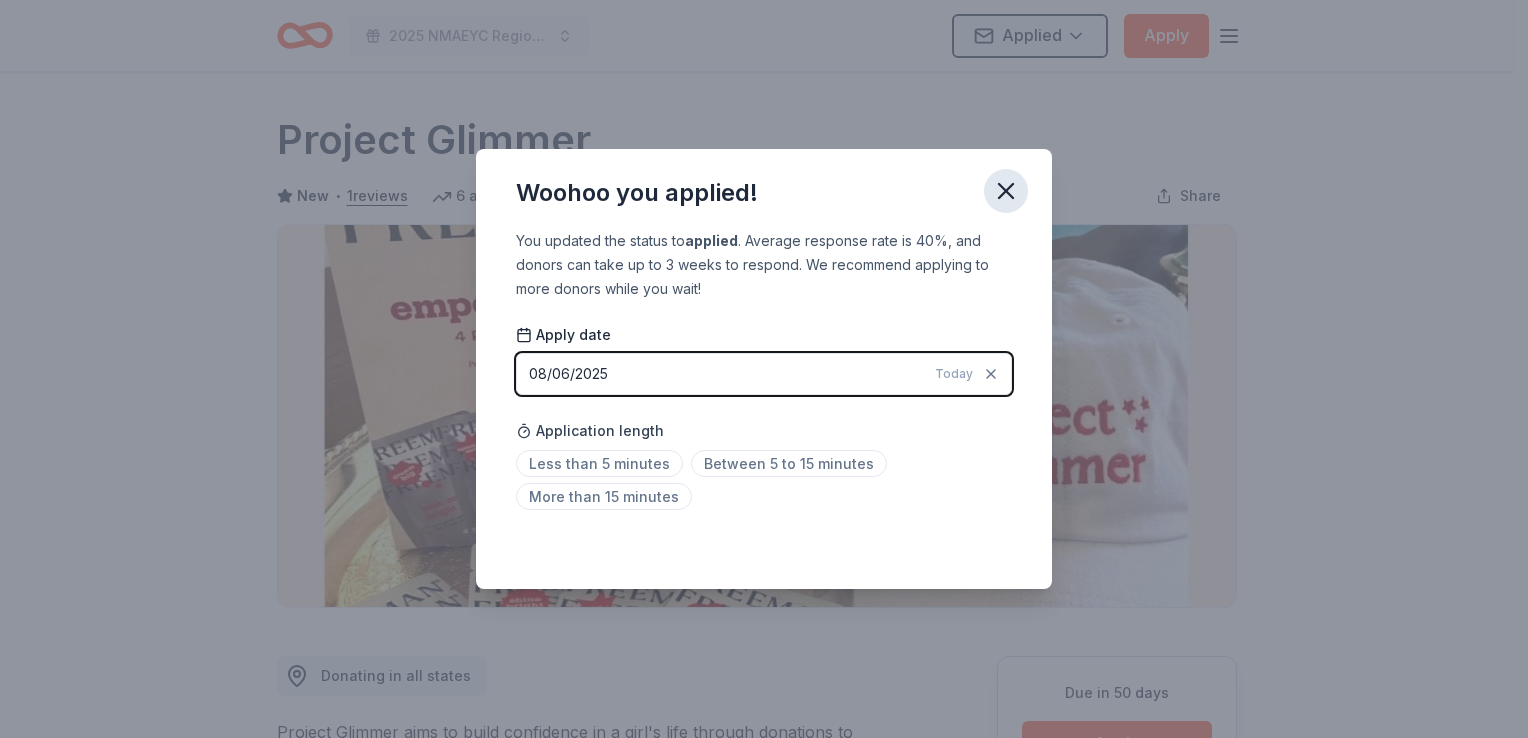 click 